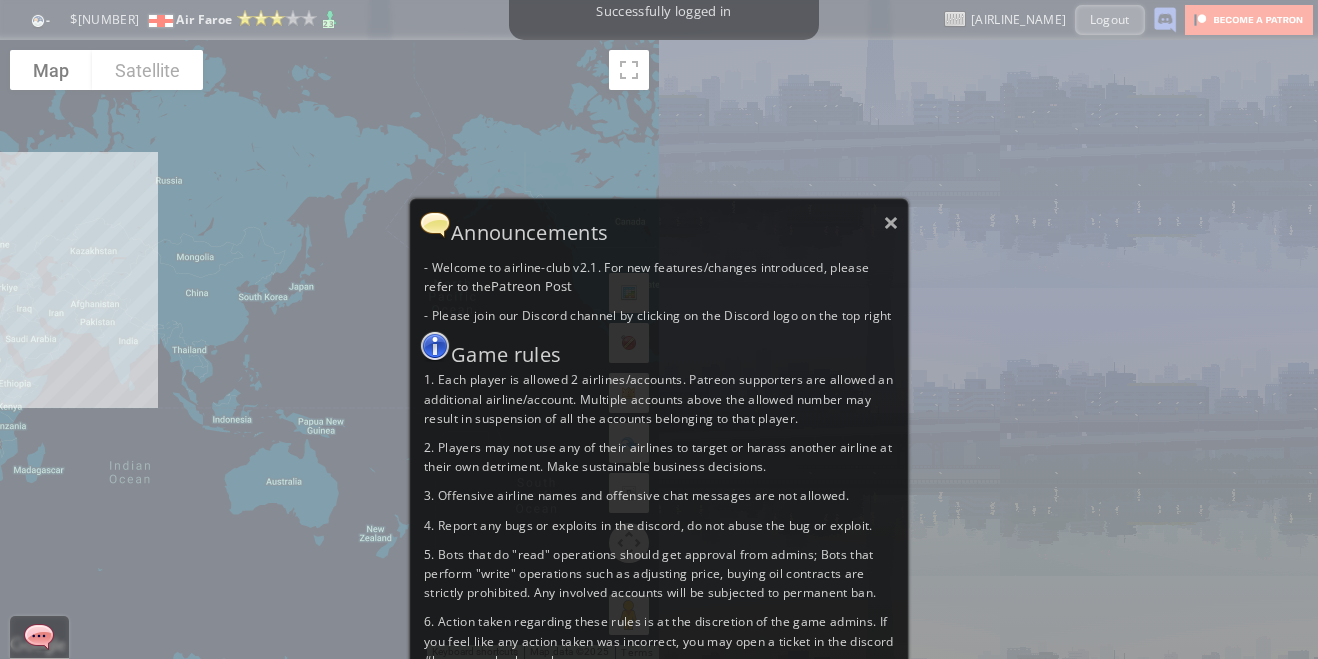 scroll, scrollTop: 0, scrollLeft: 0, axis: both 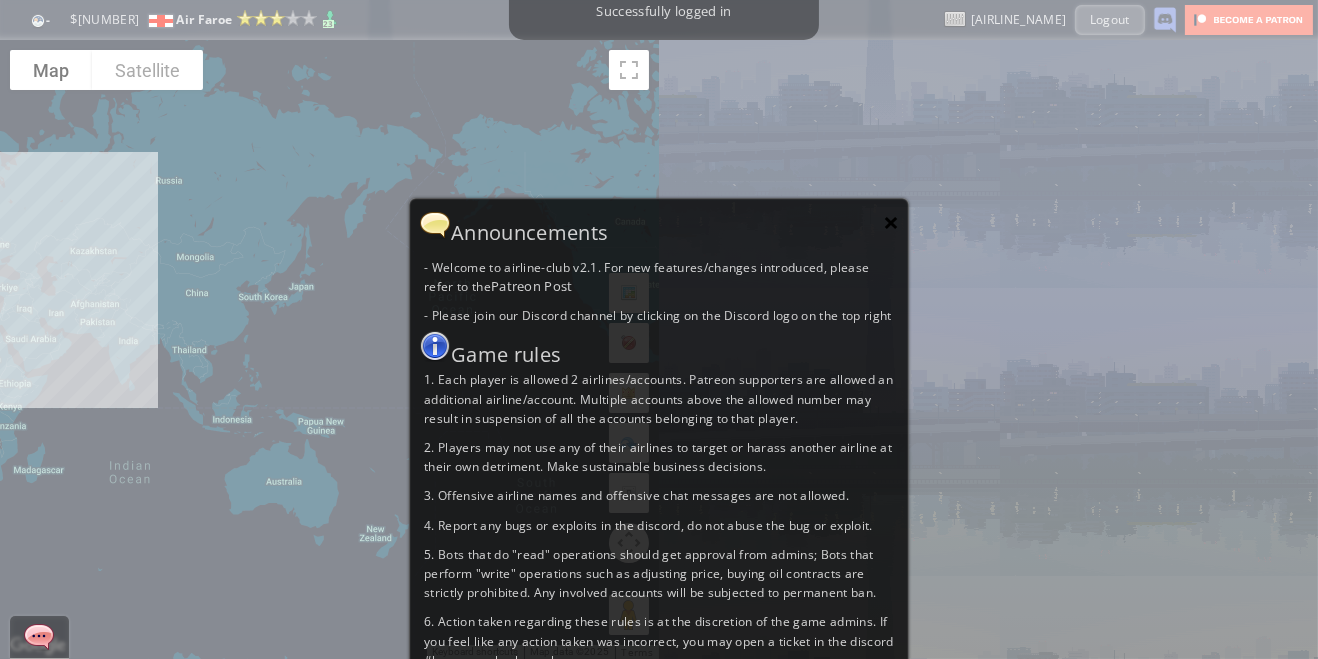 click on "×" at bounding box center [891, 222] 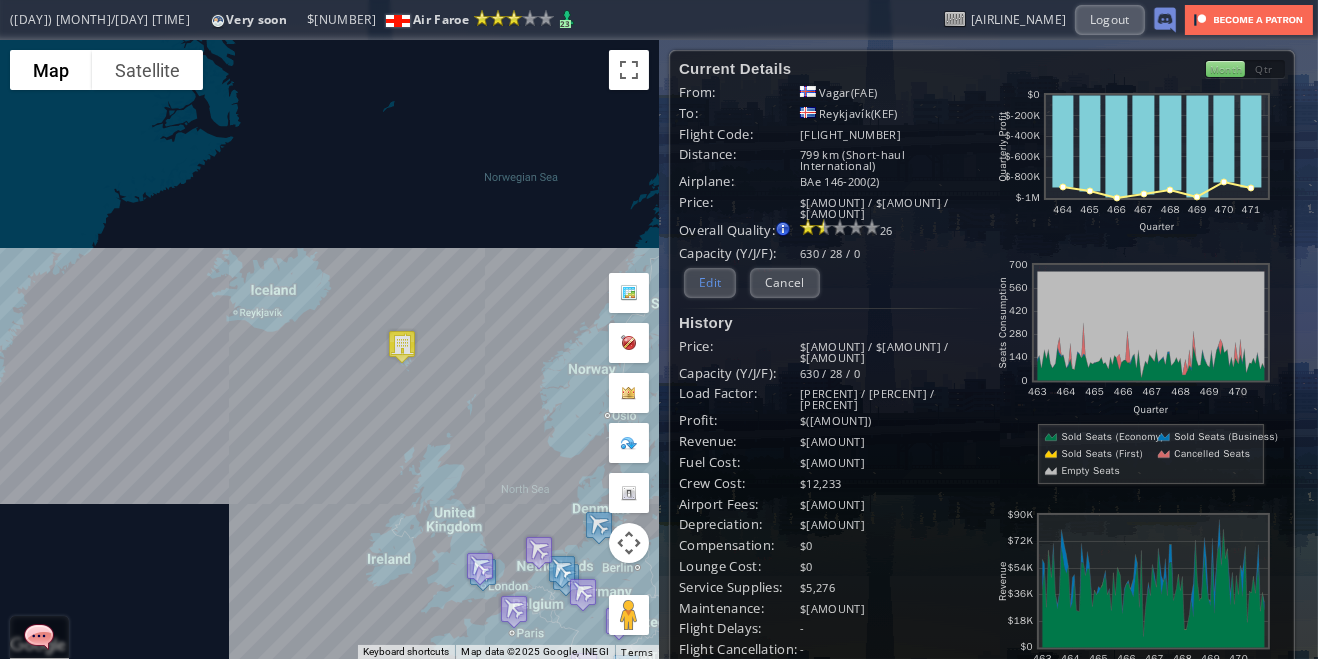 click on "Edit" at bounding box center [710, 282] 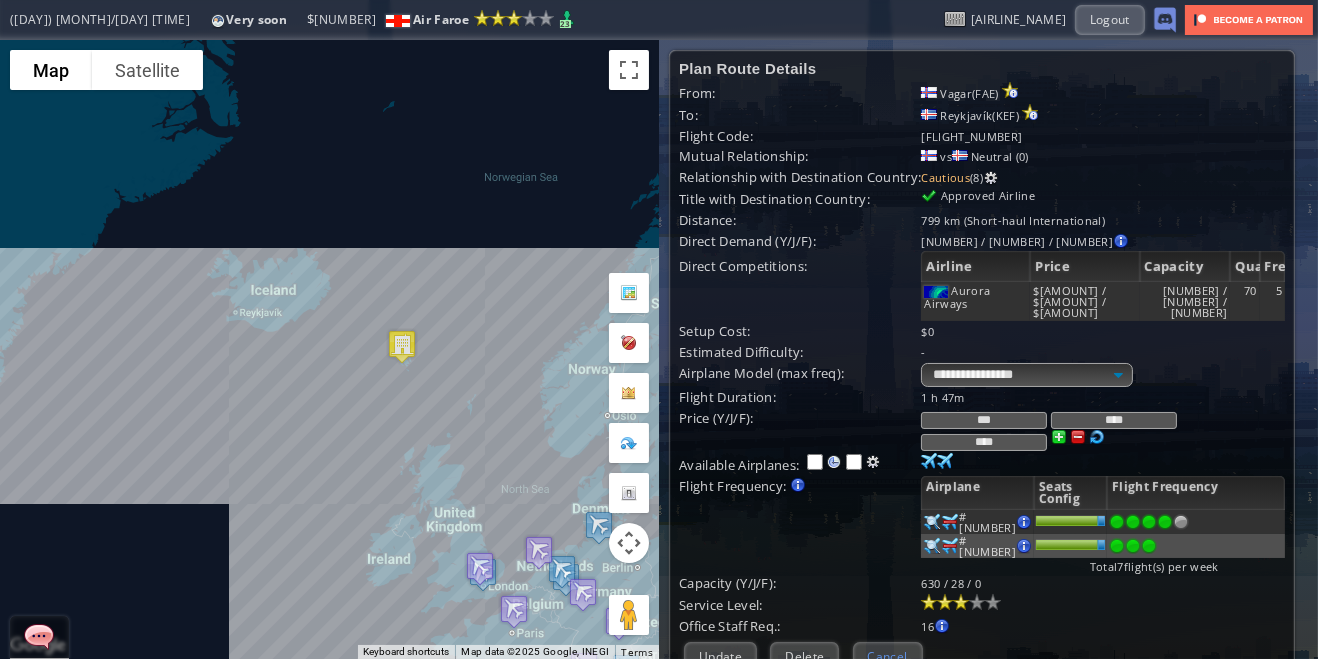 click on "Cancel" at bounding box center (888, 656) 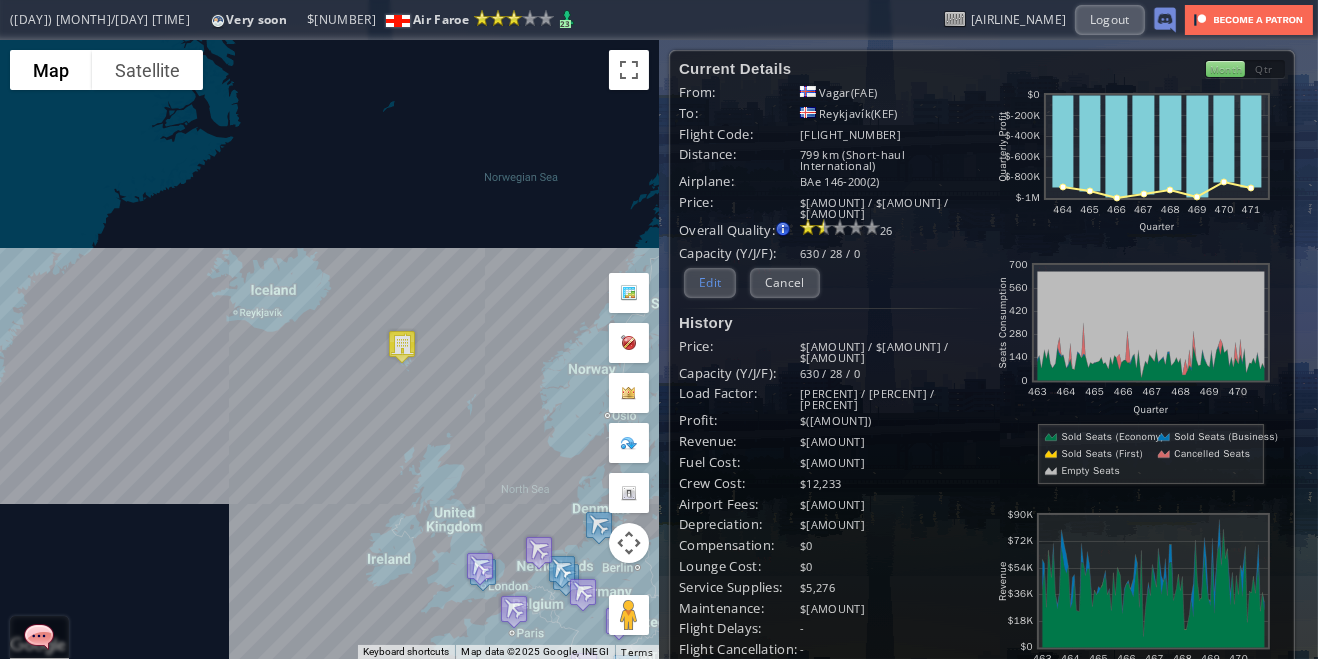 click on "Edit" at bounding box center (710, 282) 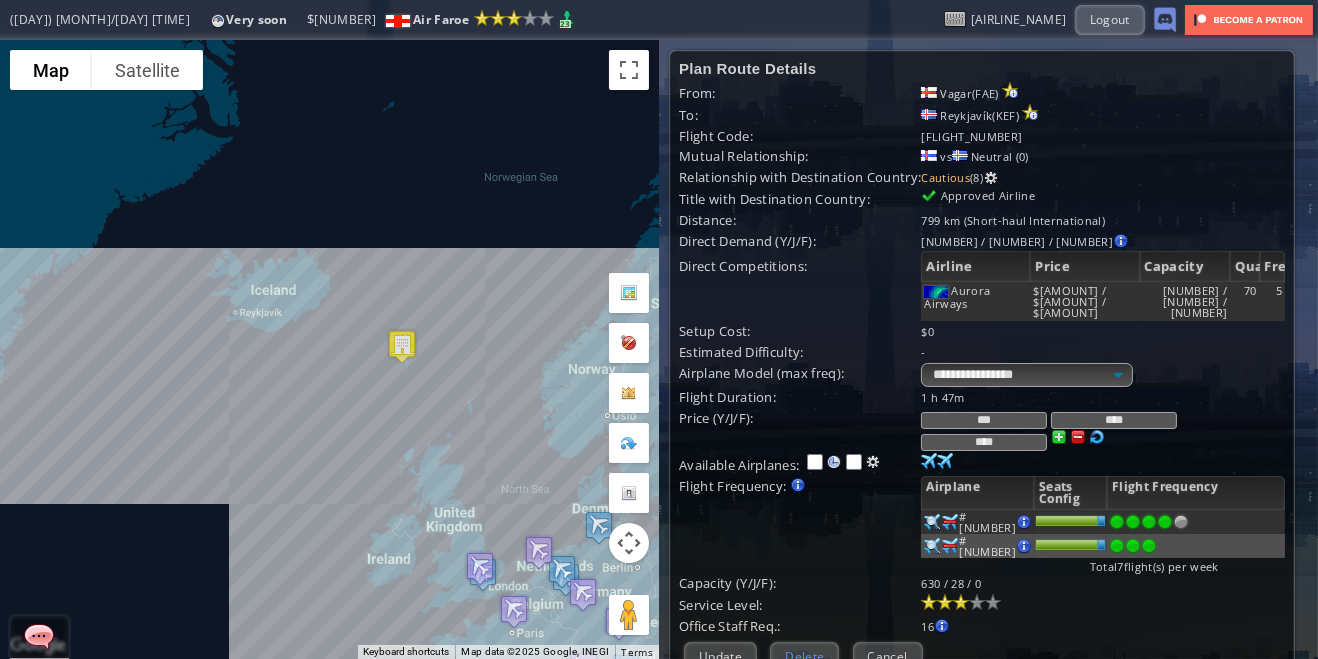 click on "Delete" at bounding box center (804, 656) 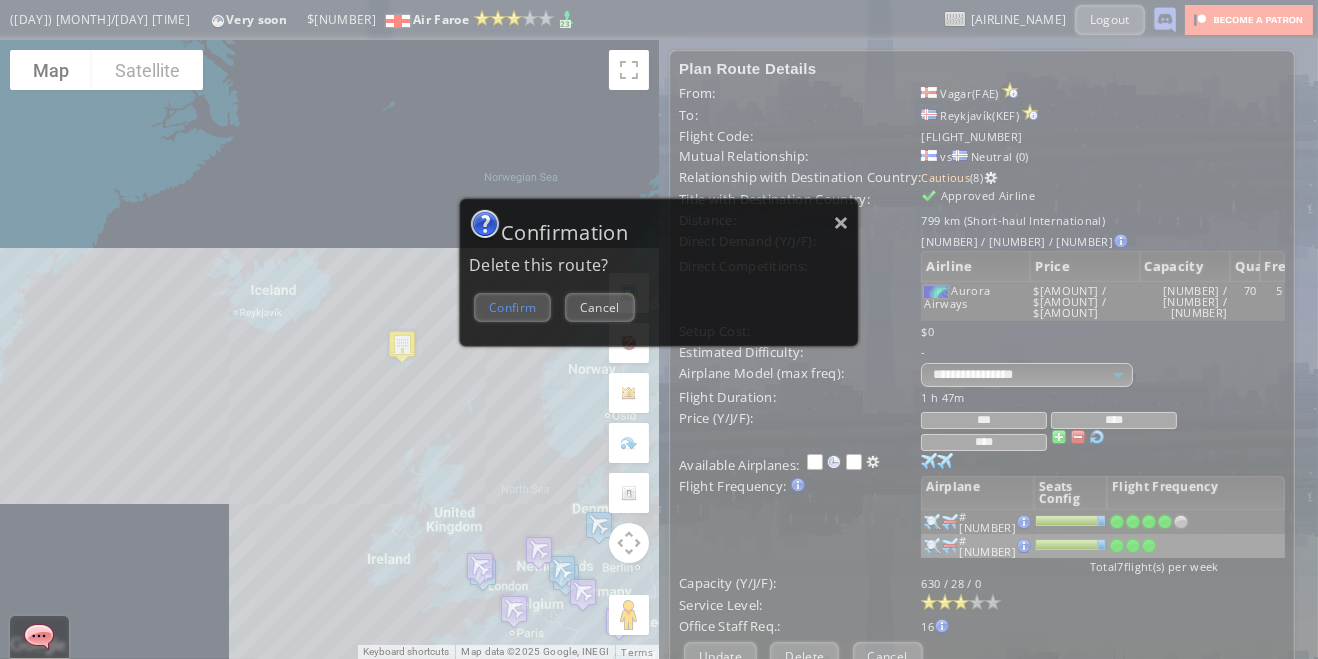 click on "Confirm" at bounding box center (512, 307) 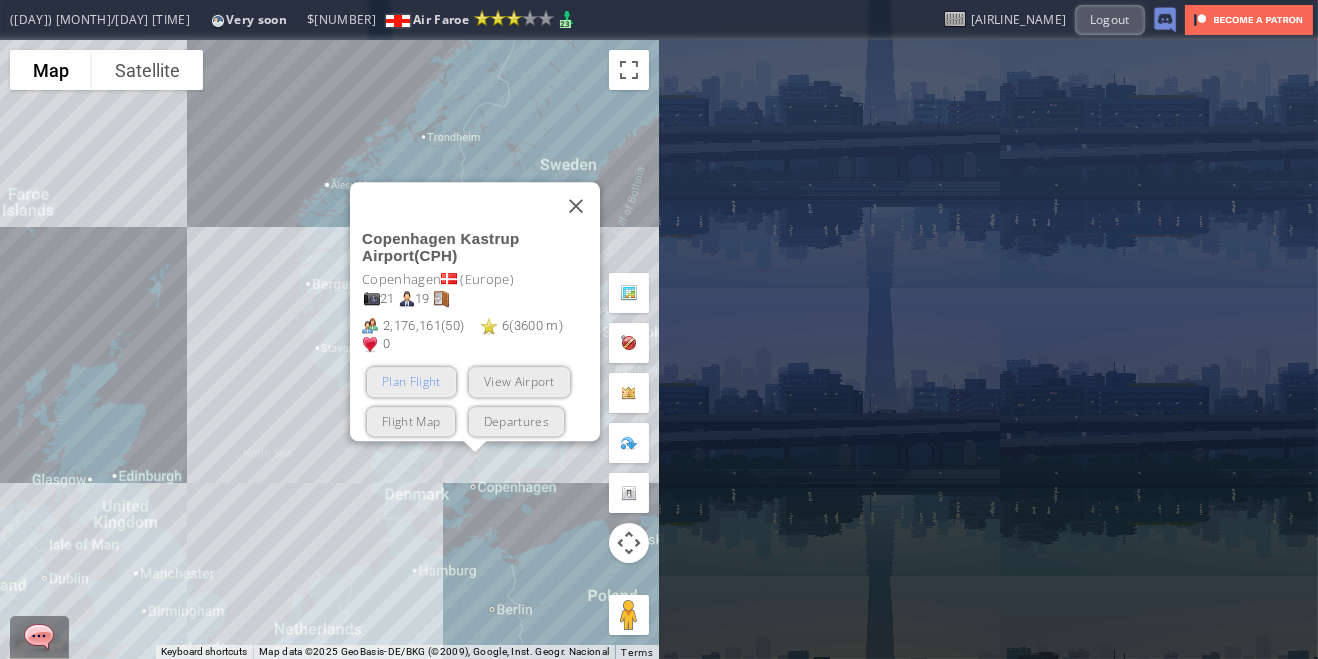 click on "Plan Flight" at bounding box center (411, 381) 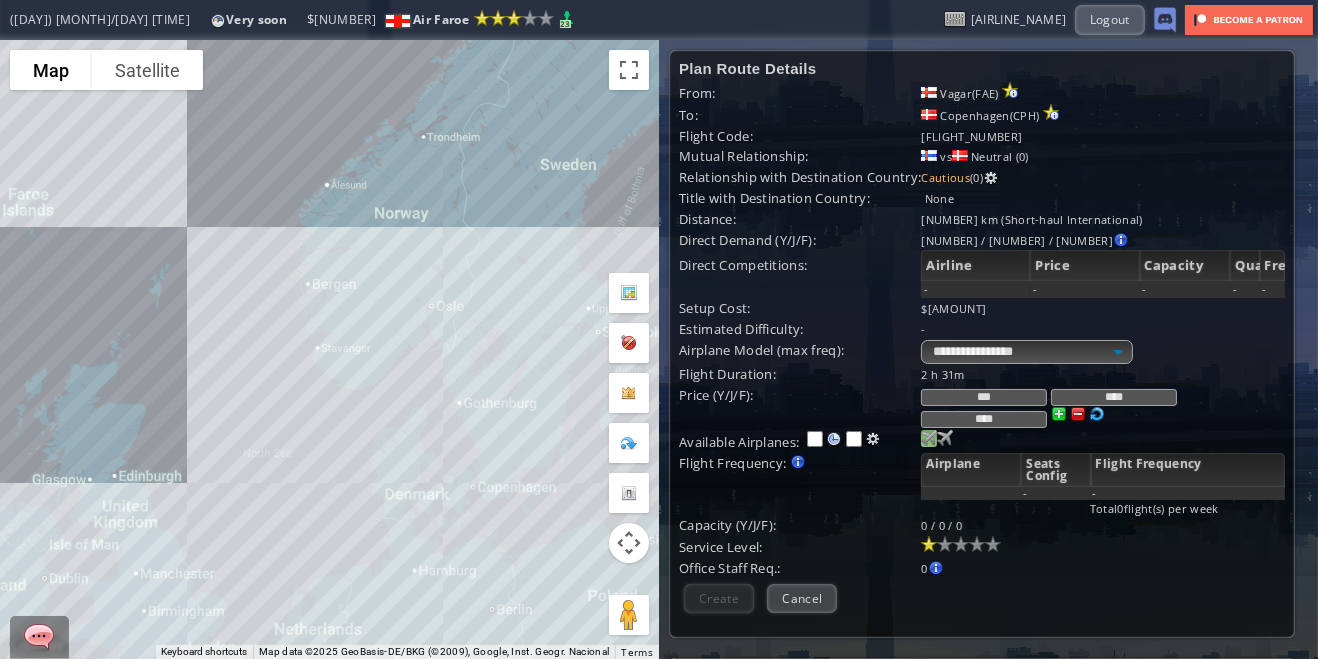click at bounding box center (929, 438) 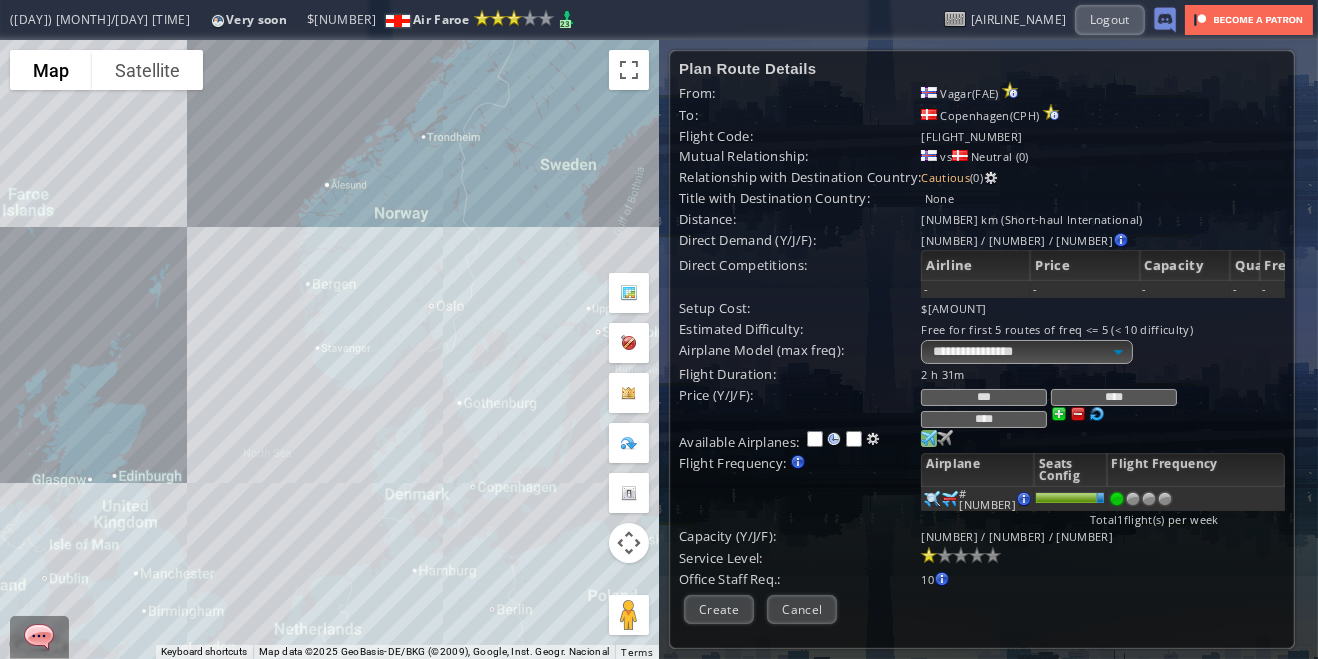 click at bounding box center (1165, 499) 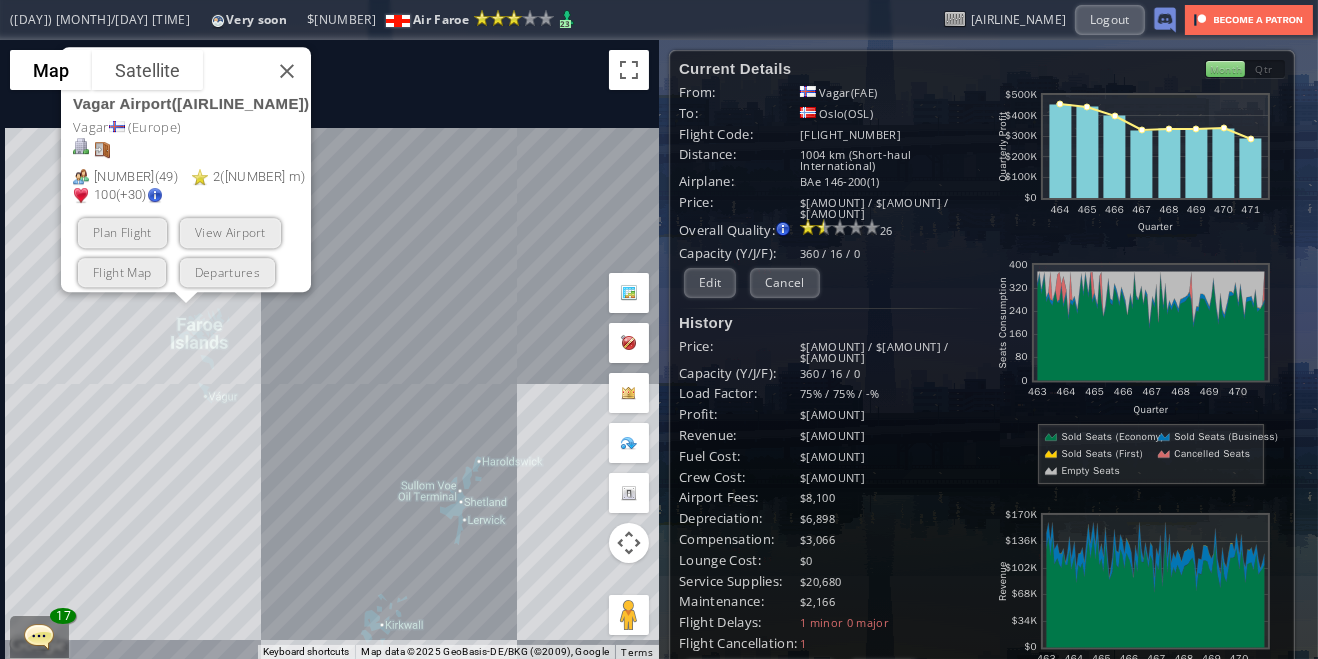 click at bounding box center (7, 329) 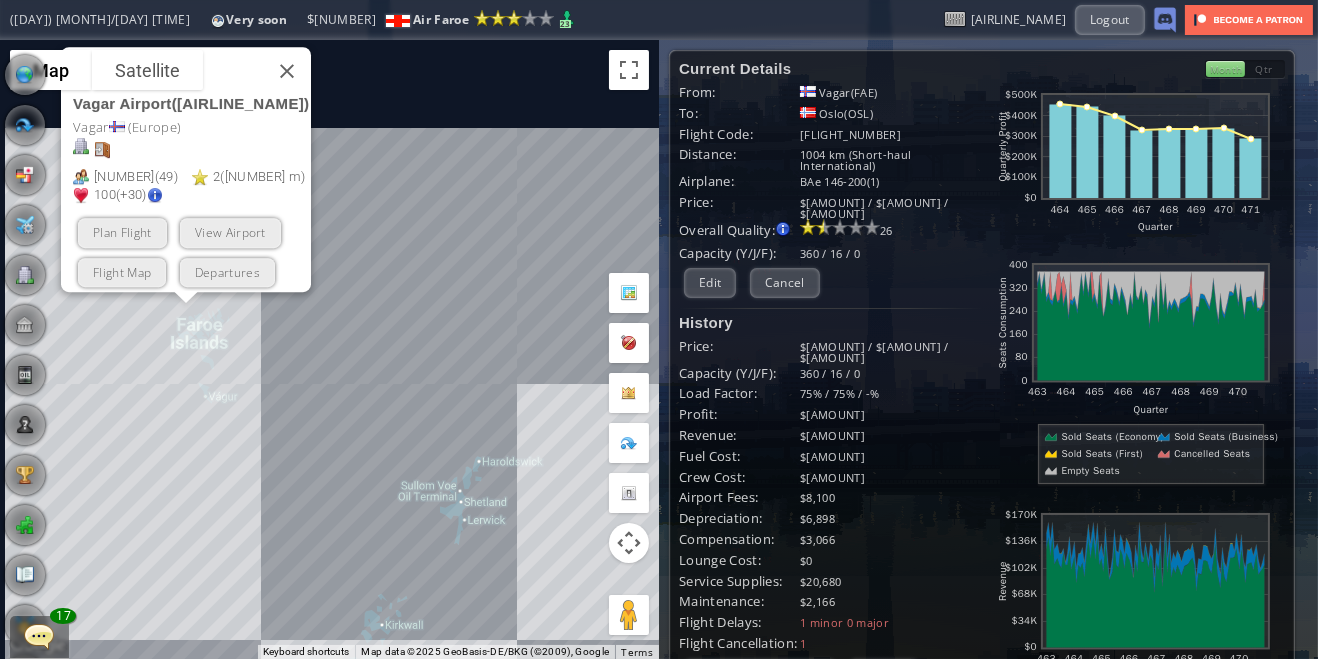 click at bounding box center (25, 125) 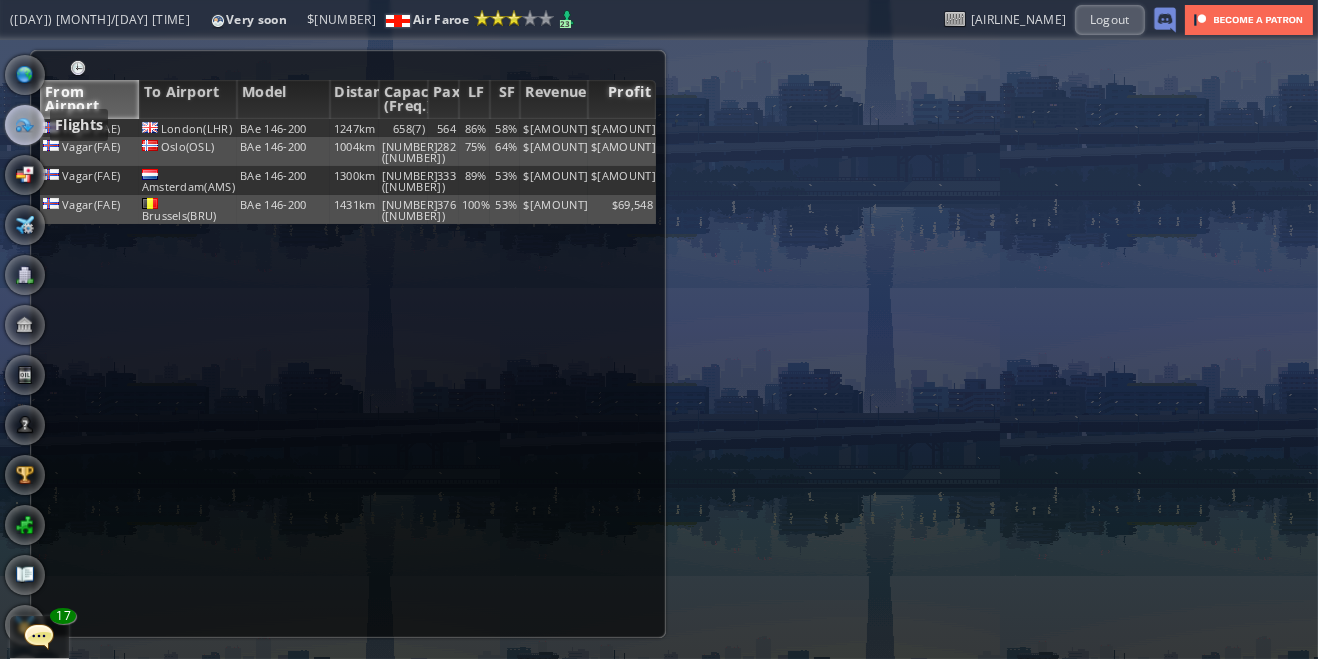 click on "Profit" at bounding box center [622, 99] 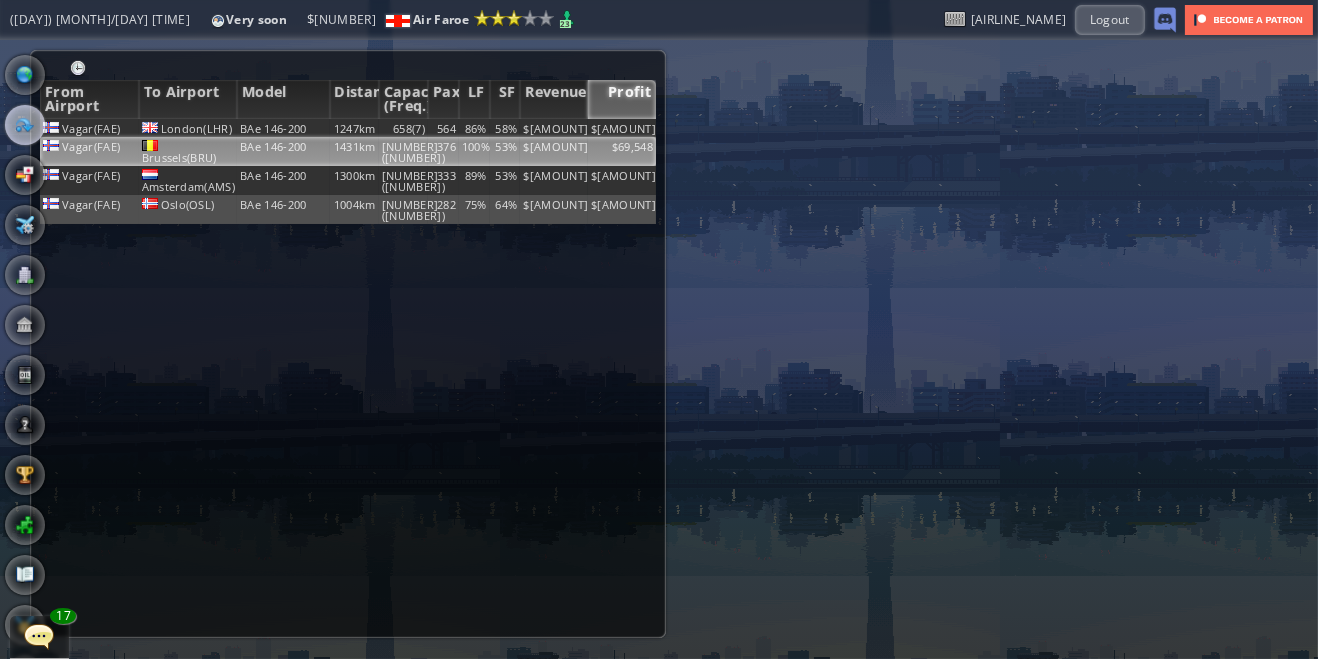 click on "Vagar(FAE)" at bounding box center [89, 128] 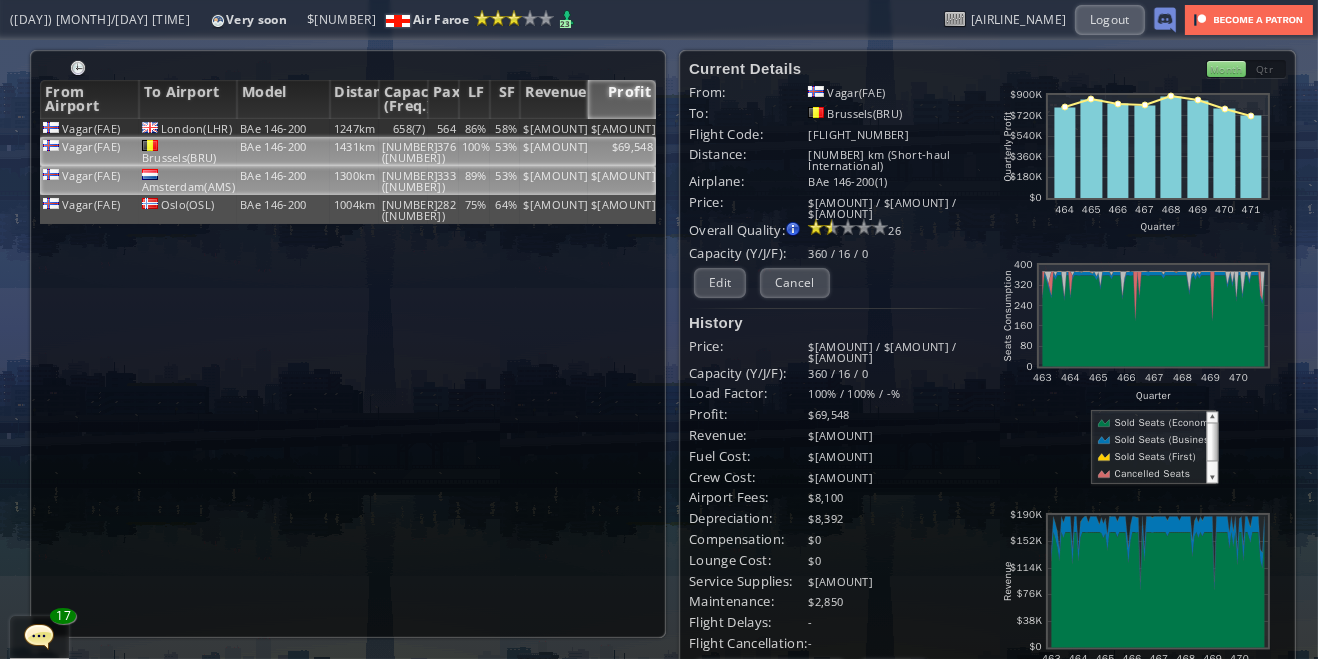 click on "Vagar(FAE)" at bounding box center (89, 128) 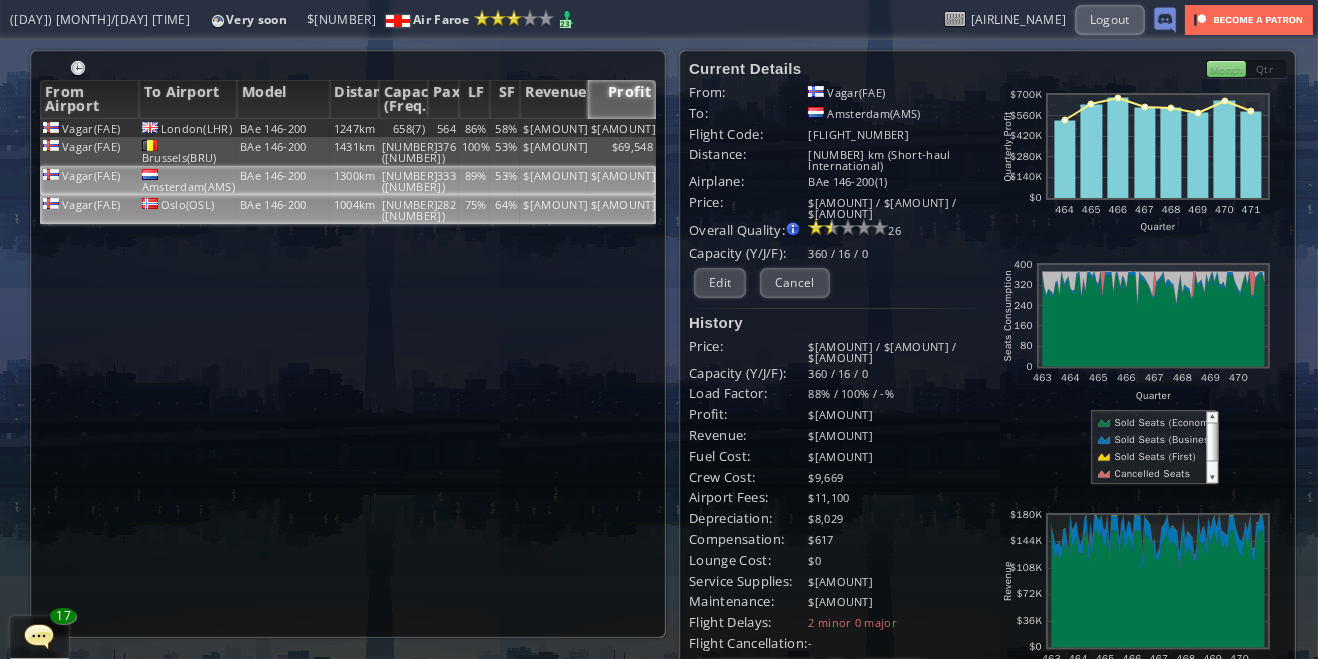 click on "Vagar(FAE)" at bounding box center (89, 128) 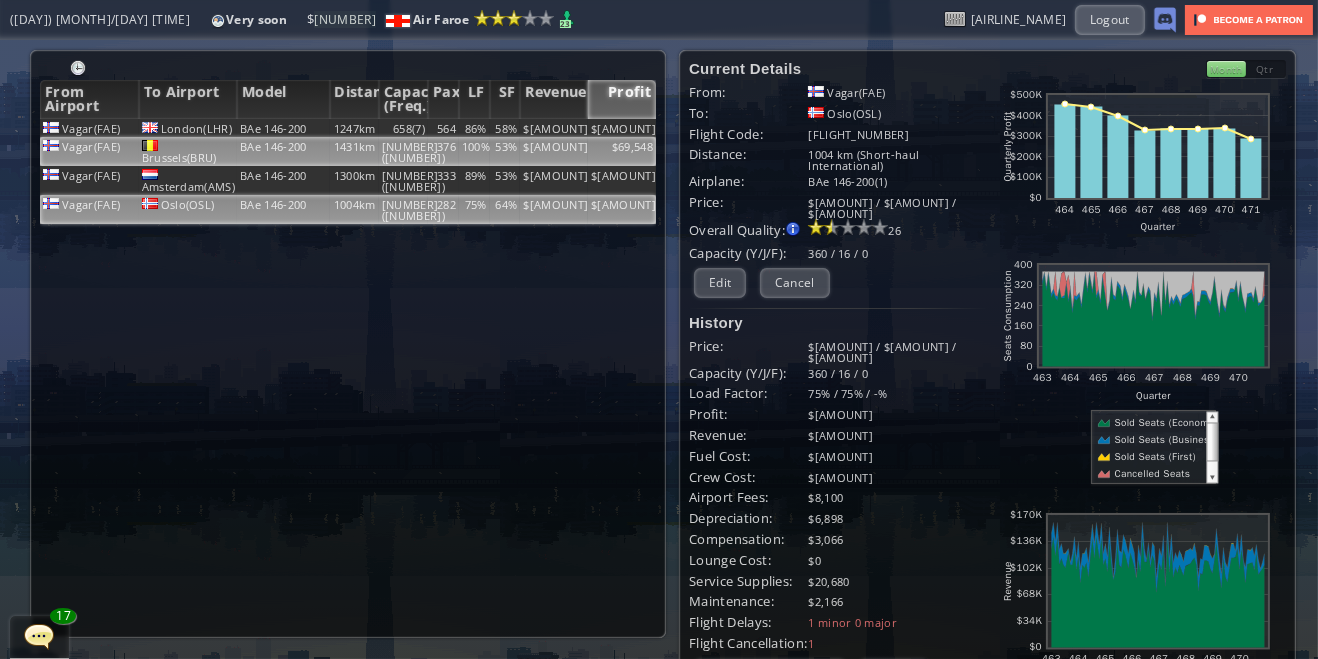 click on "Vagar(FAE)" at bounding box center [89, 128] 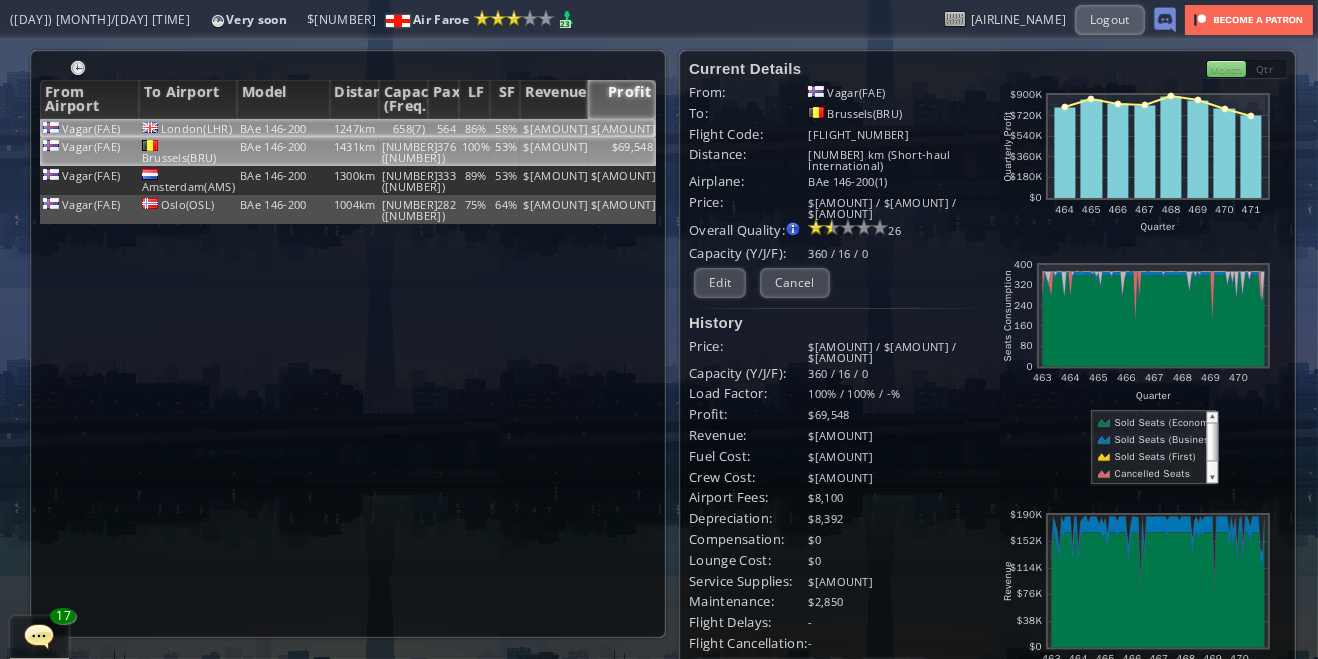 click at bounding box center [51, 127] 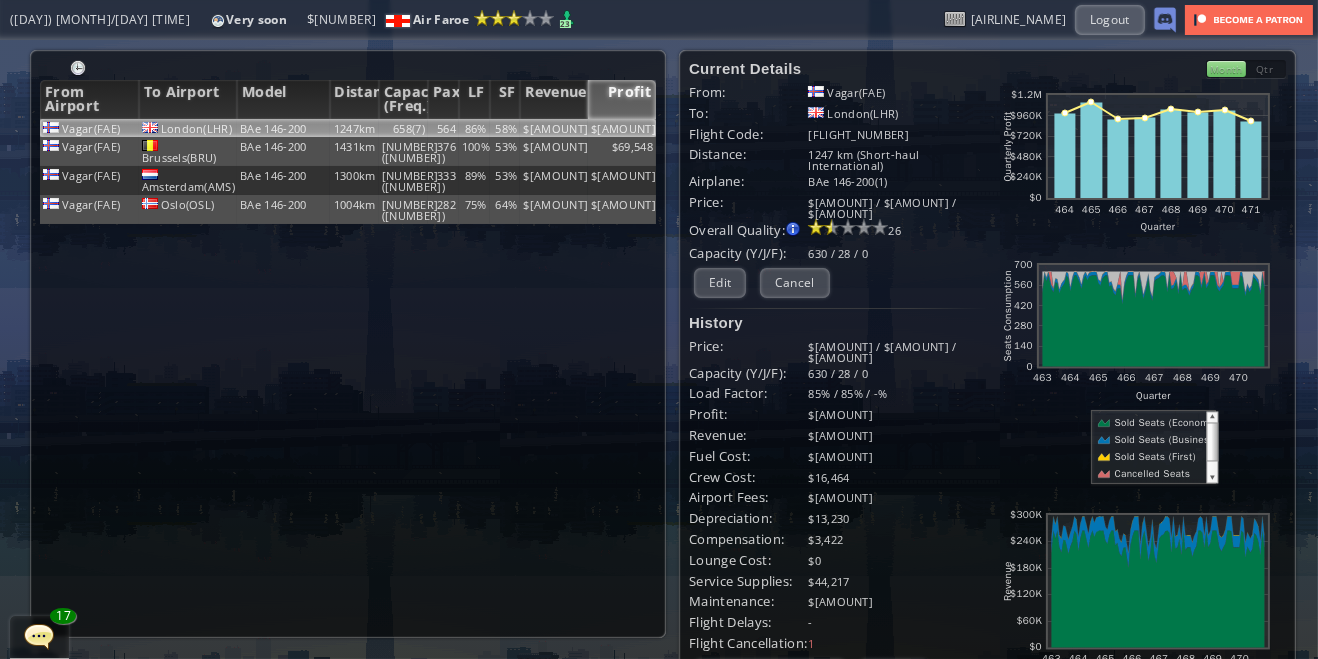 click at bounding box center [7, 329] 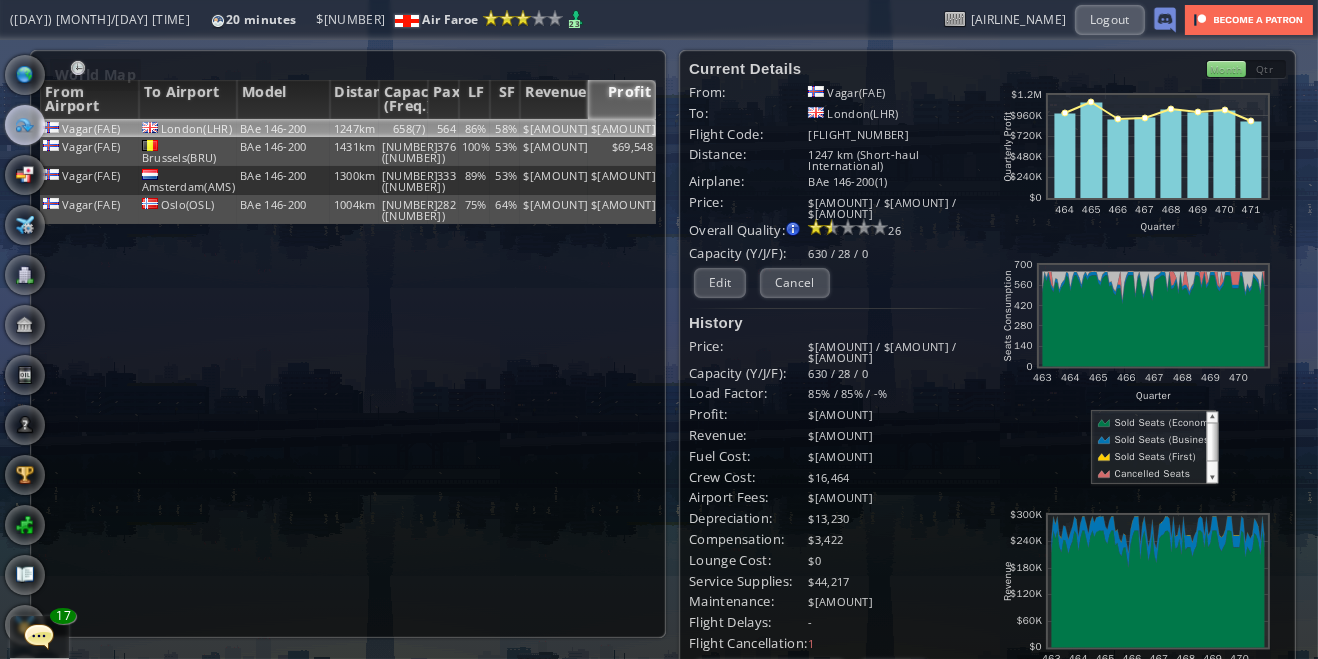 click at bounding box center [25, 75] 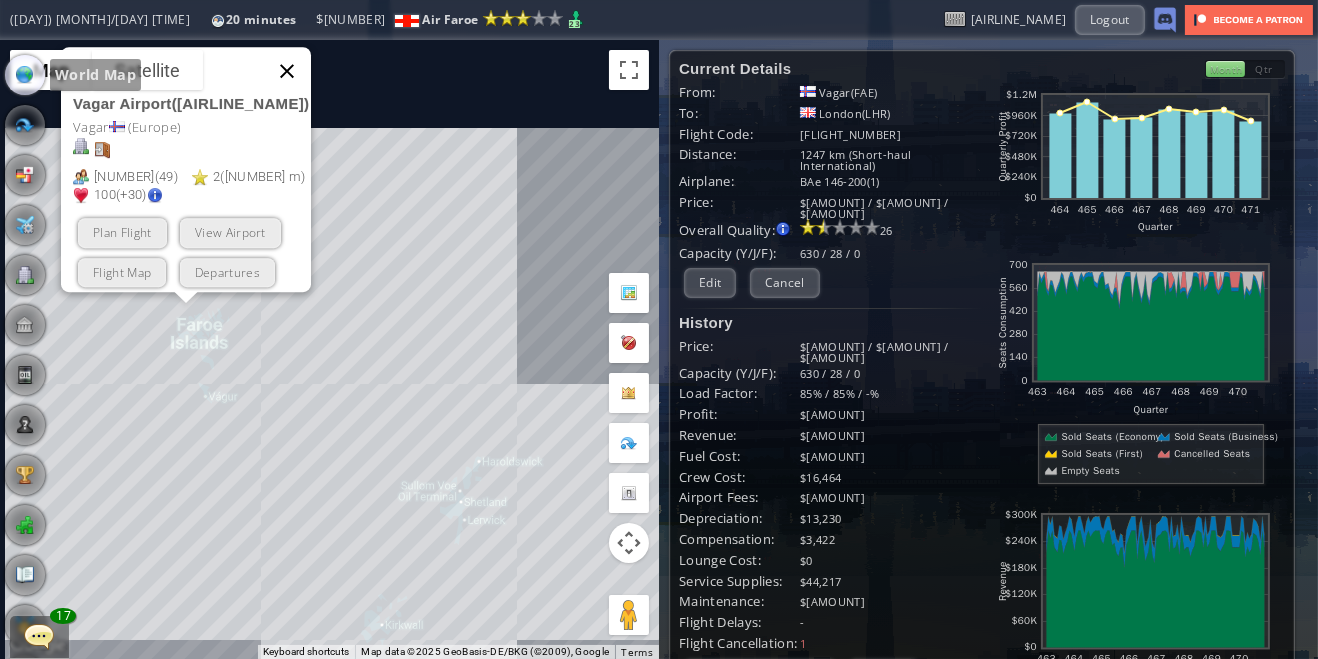 click at bounding box center [287, 71] 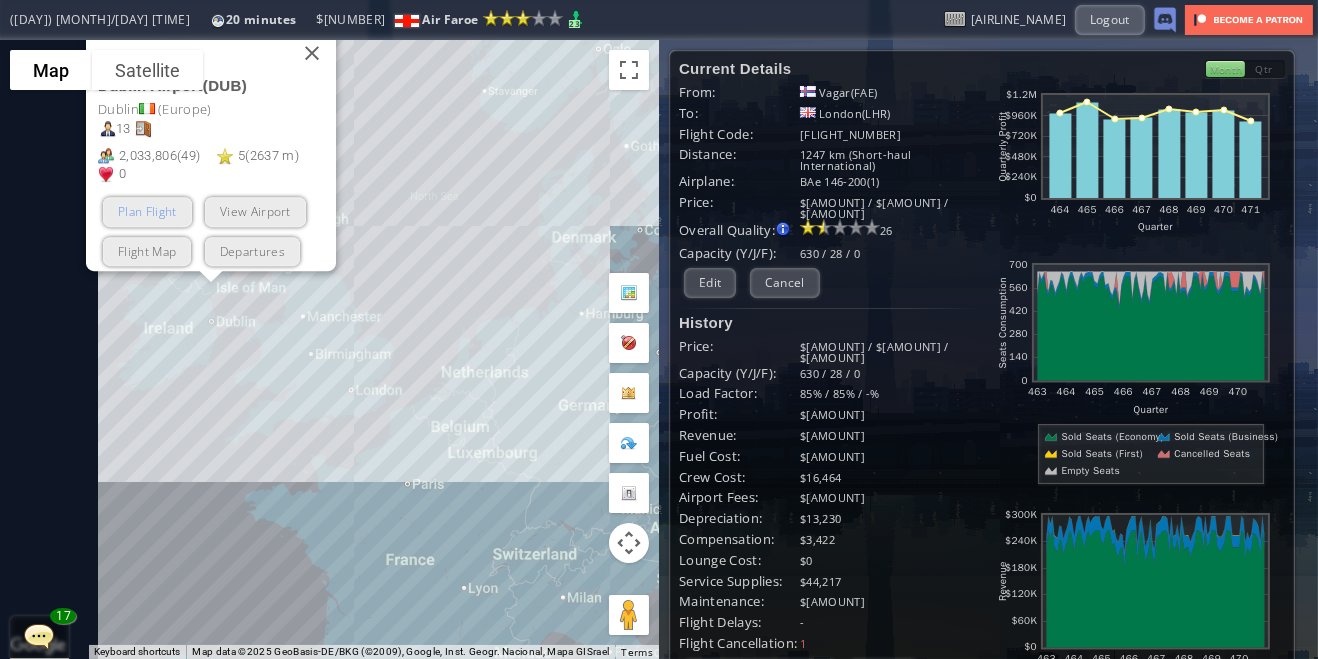 click on "Plan Flight" at bounding box center (147, 211) 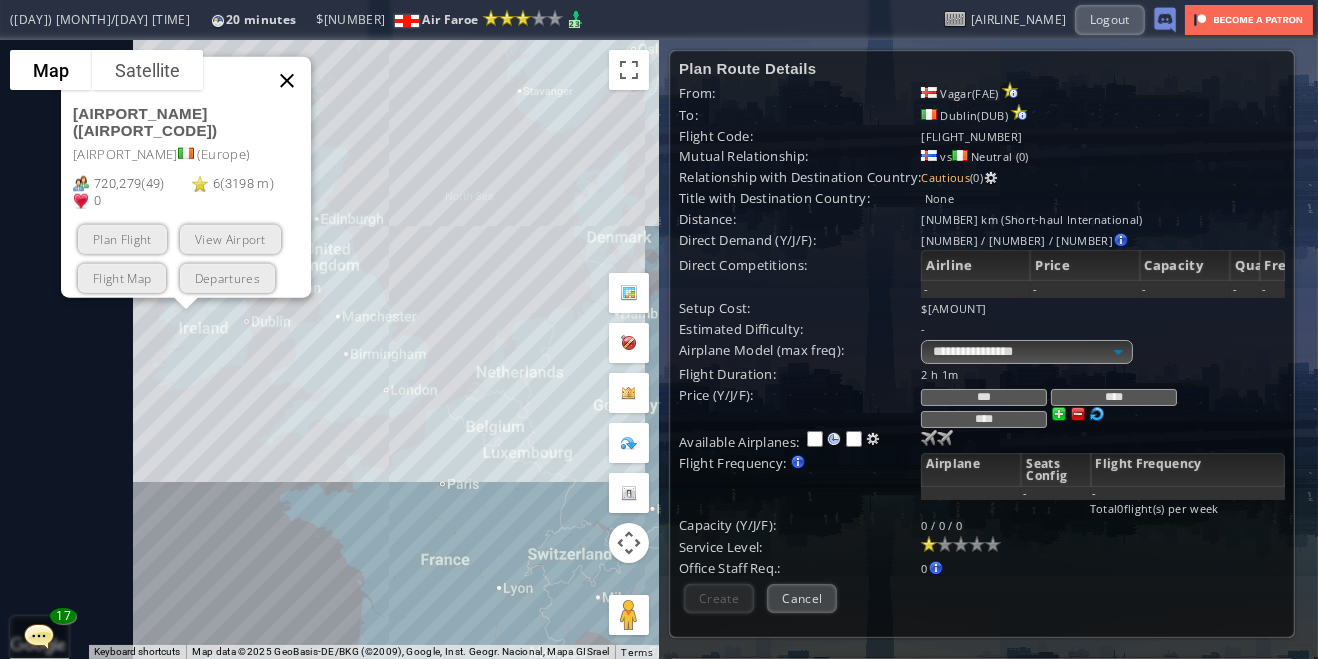 click at bounding box center [287, 80] 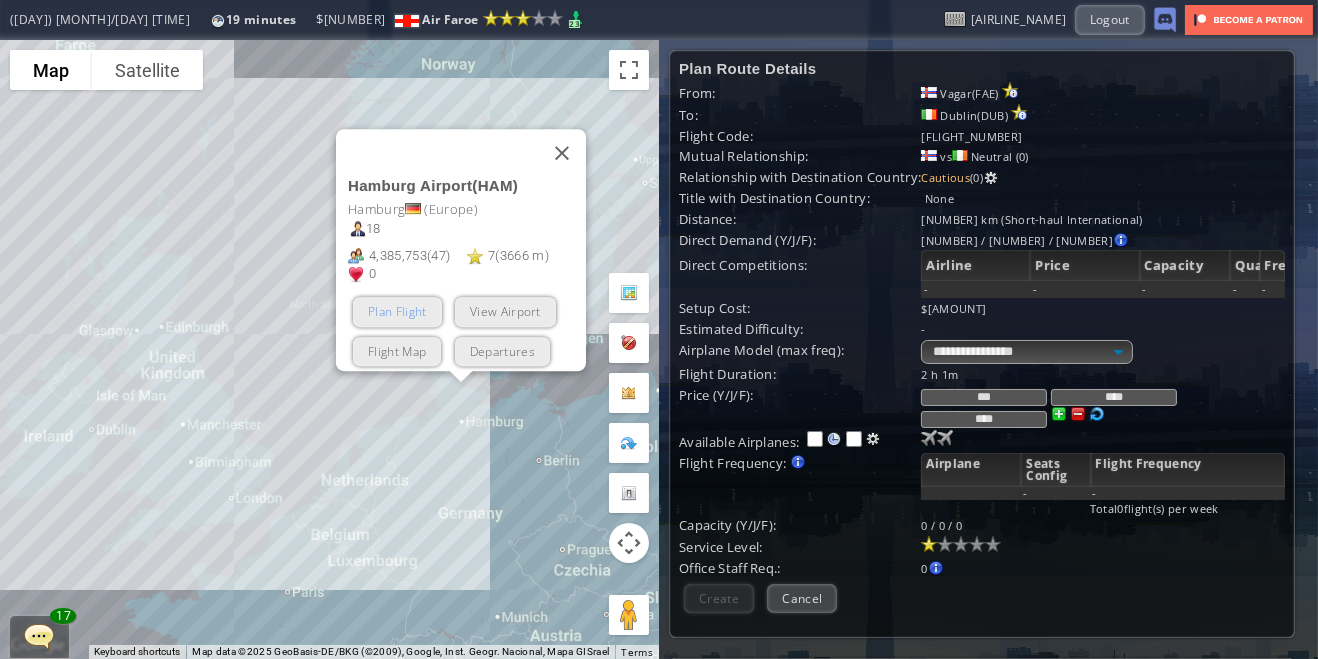 click on "Plan Flight" at bounding box center (397, 311) 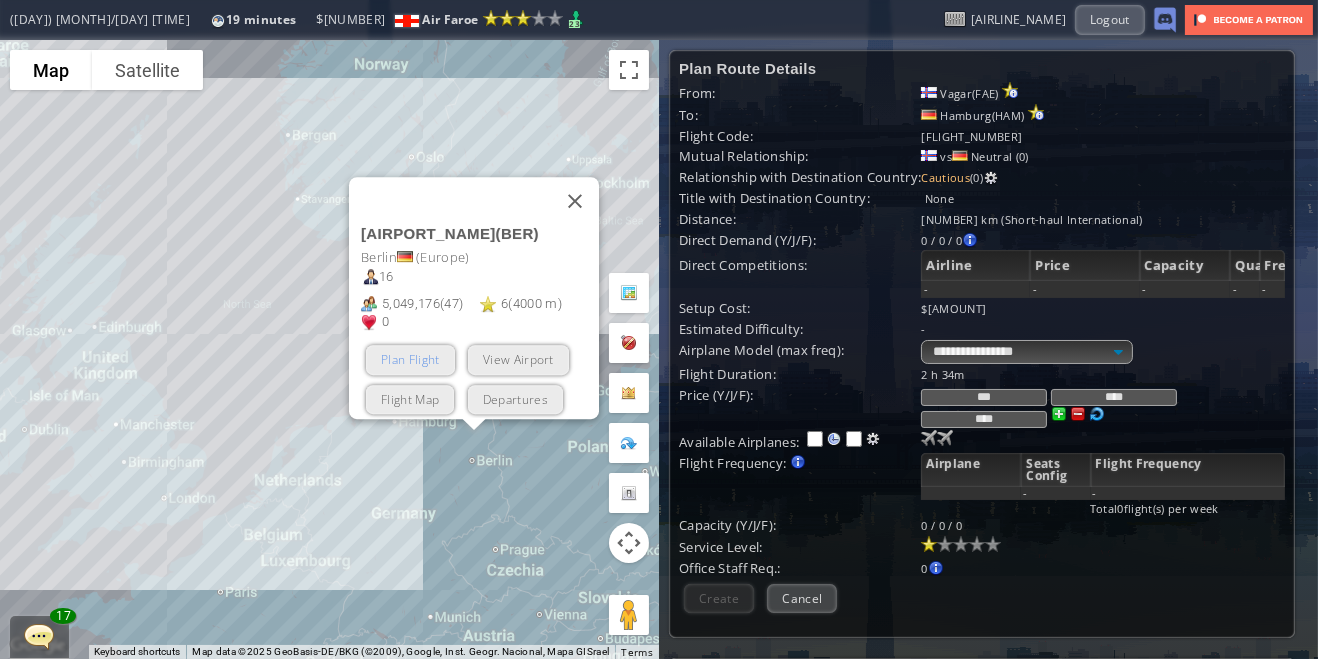 click on "Plan Flight" at bounding box center [410, 359] 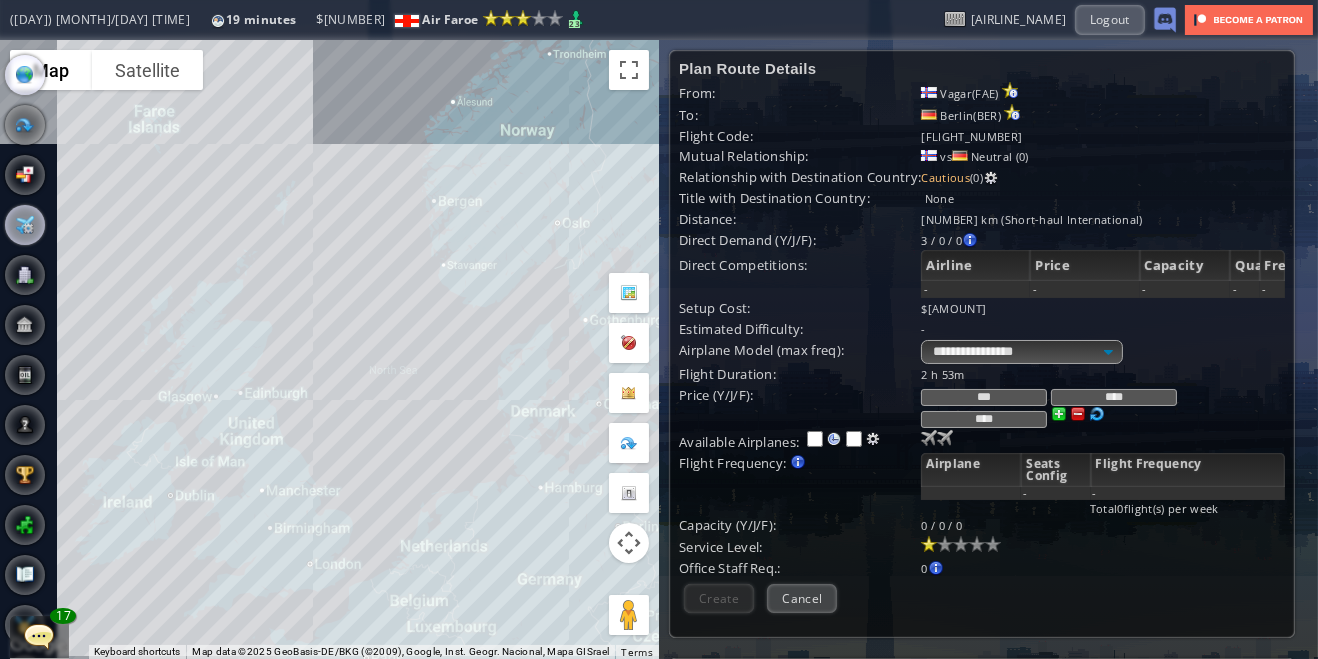 click at bounding box center (25, 225) 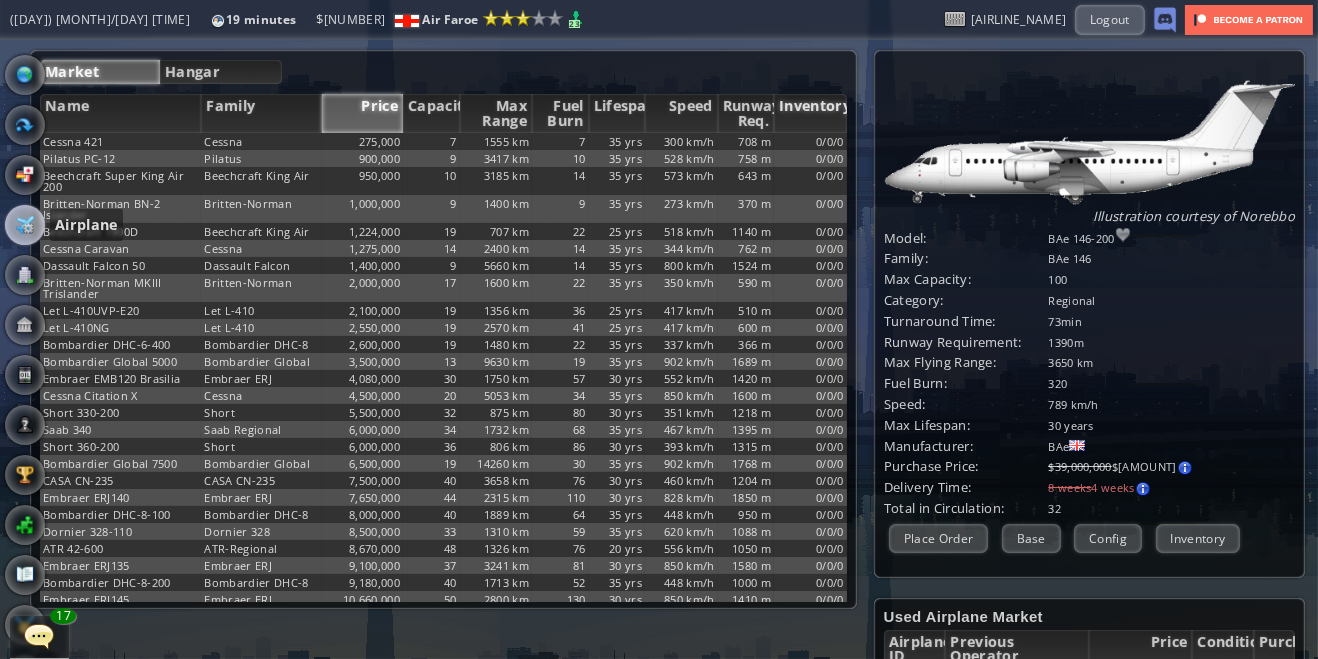 click on "Inventory" at bounding box center [810, 113] 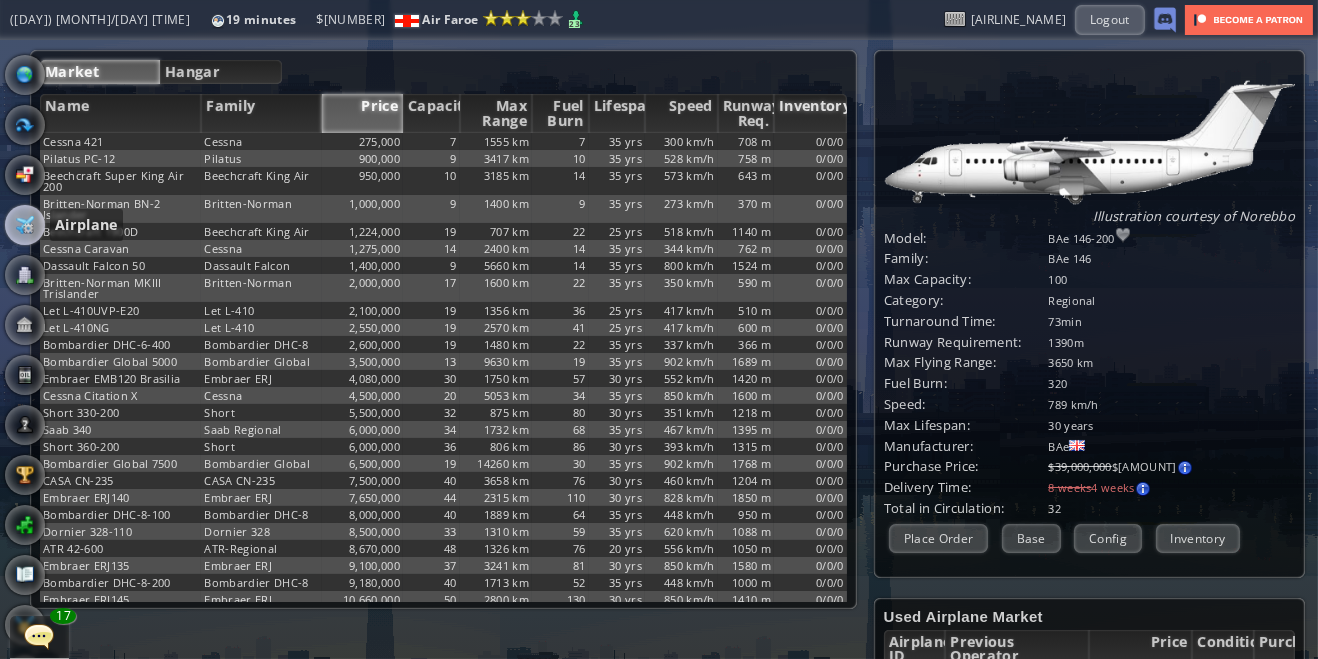 click on "Inventory" at bounding box center (810, 113) 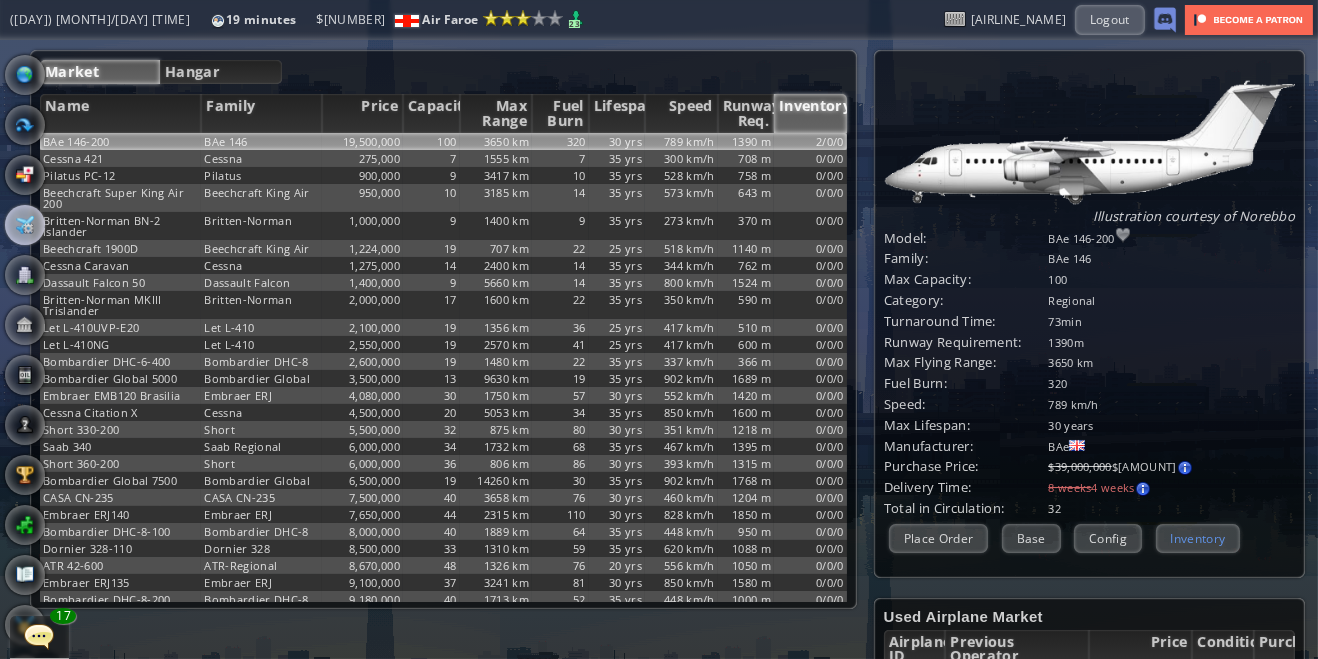 click on "Inventory" at bounding box center [1198, 538] 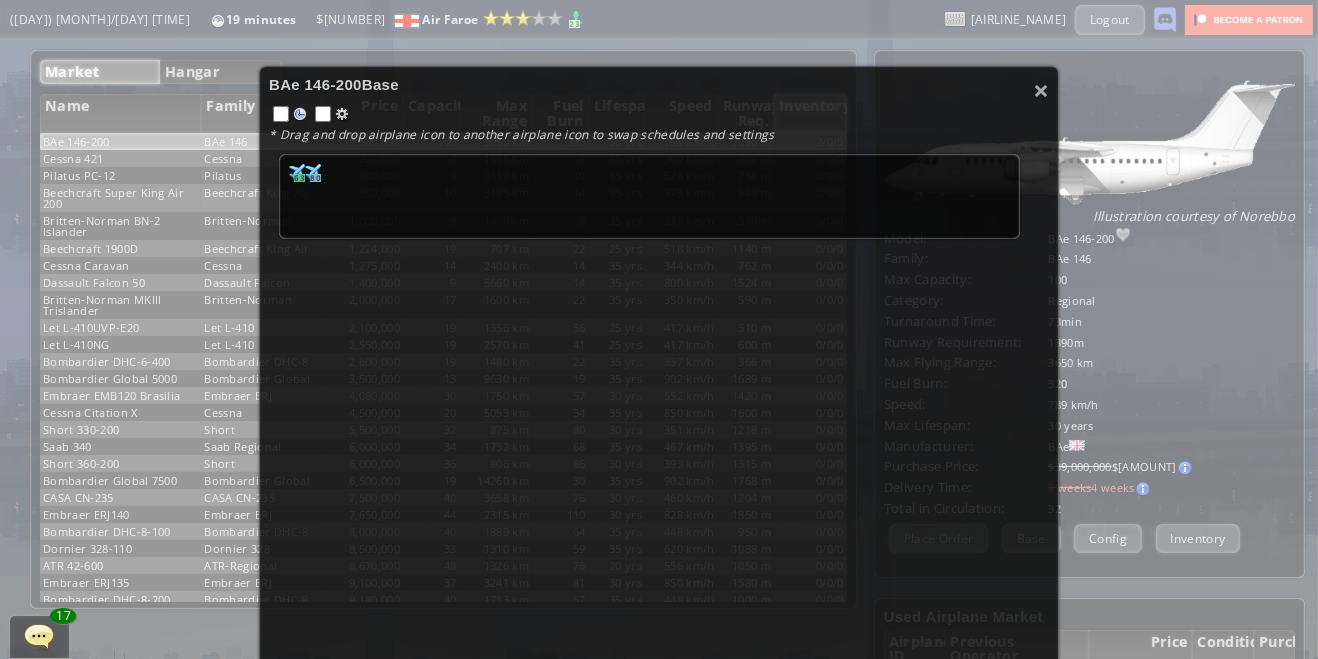 click on "×
BAe 146-200  Base
* Drag and drop airplane icon to another airplane icon to swap schedules and settings
63 43 80 44" at bounding box center [659, 466] 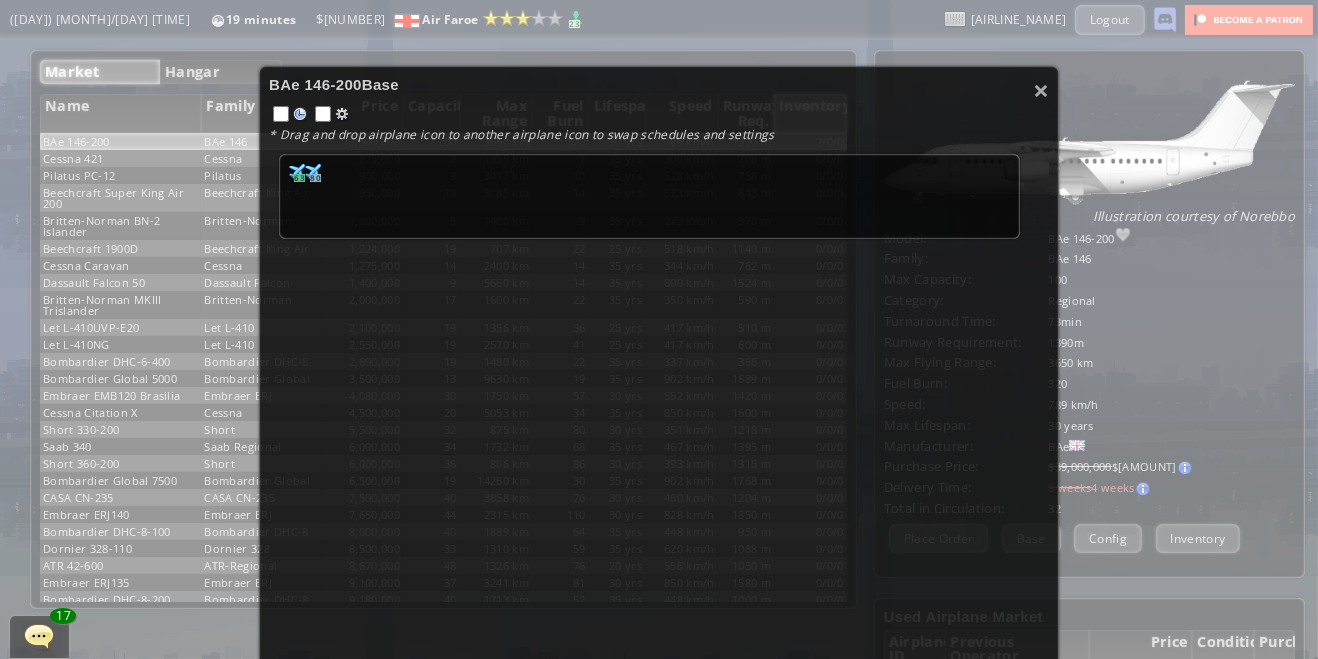 click on "×
BAe 146-200  Base
* Drag and drop airplane icon to another airplane icon to swap schedules and settings
63 43 80 44" at bounding box center [659, 466] 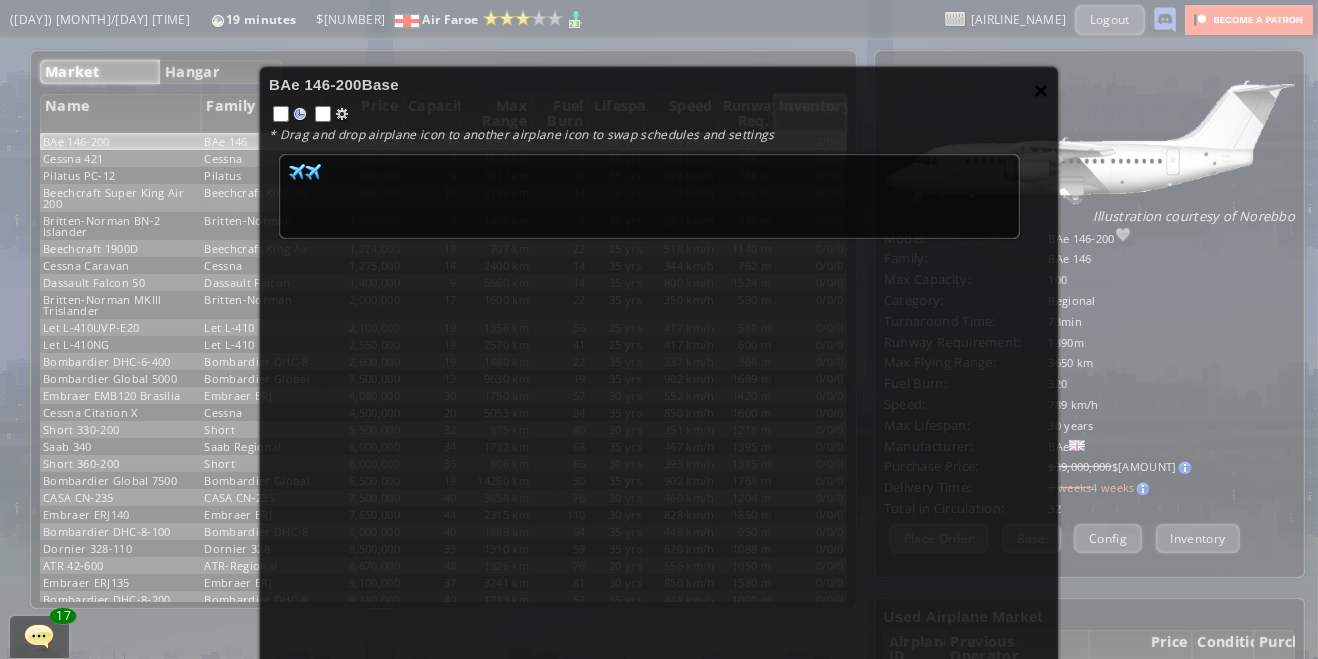 click on "×" at bounding box center (1041, 90) 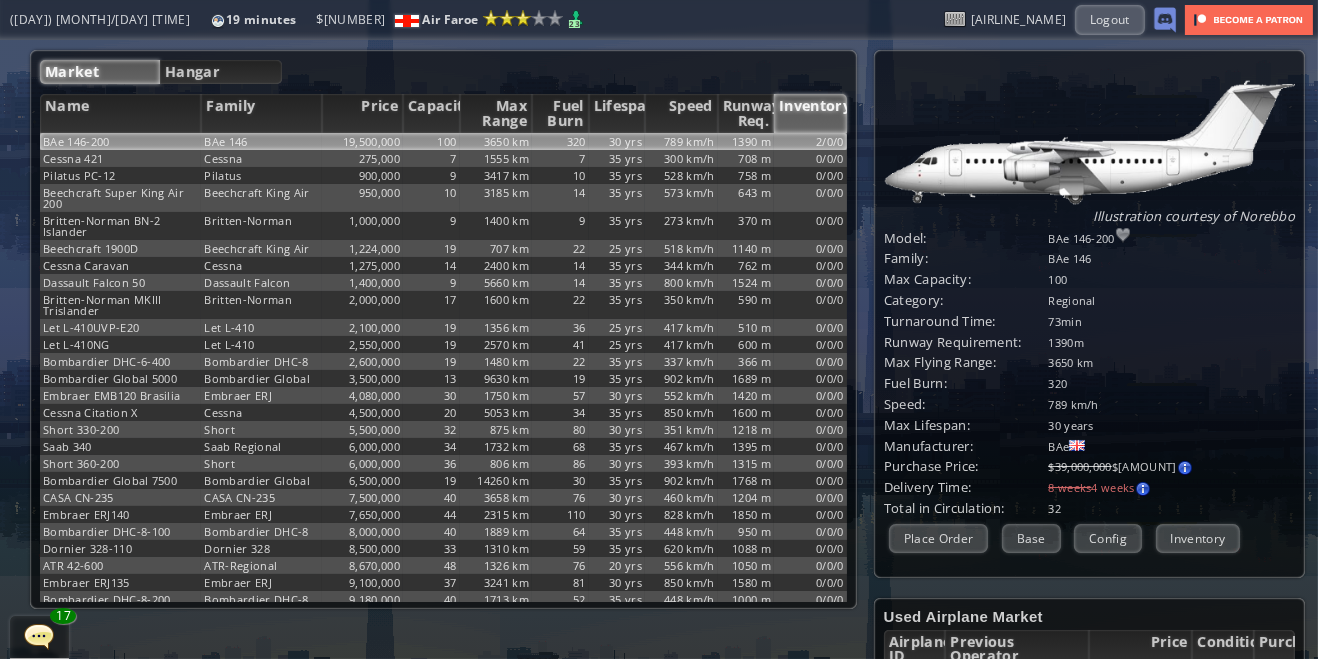 click at bounding box center (7, 329) 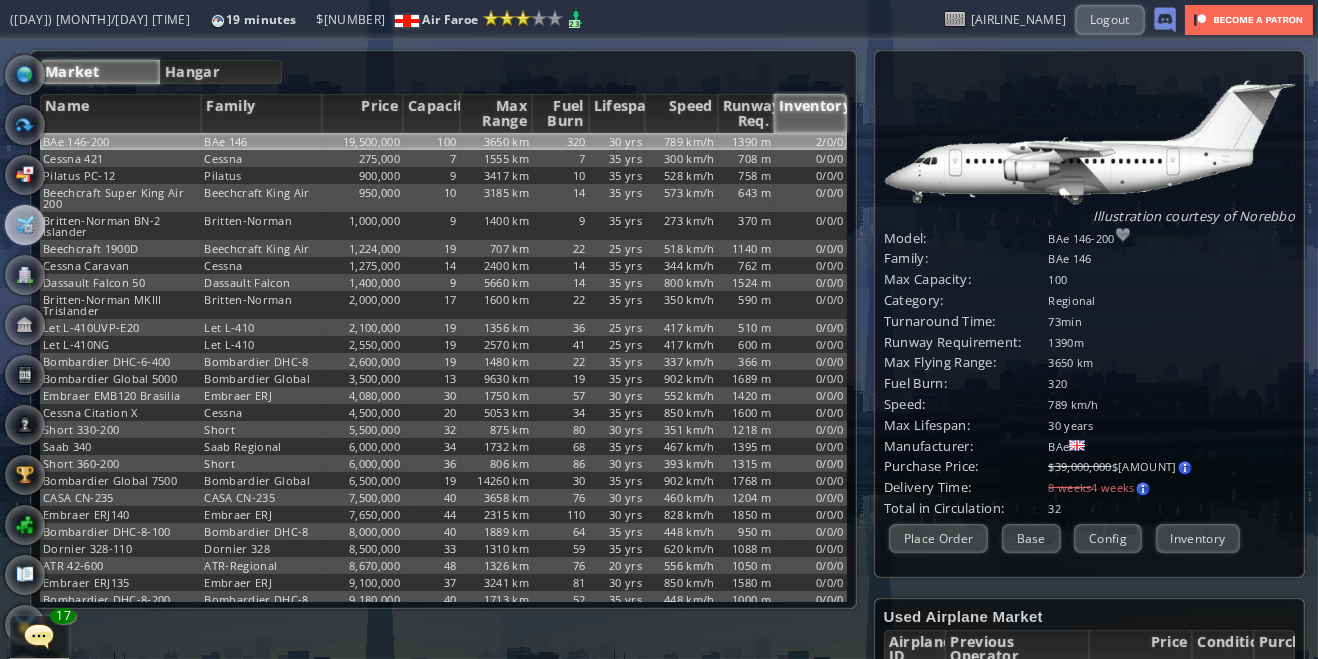 click at bounding box center (25, 75) 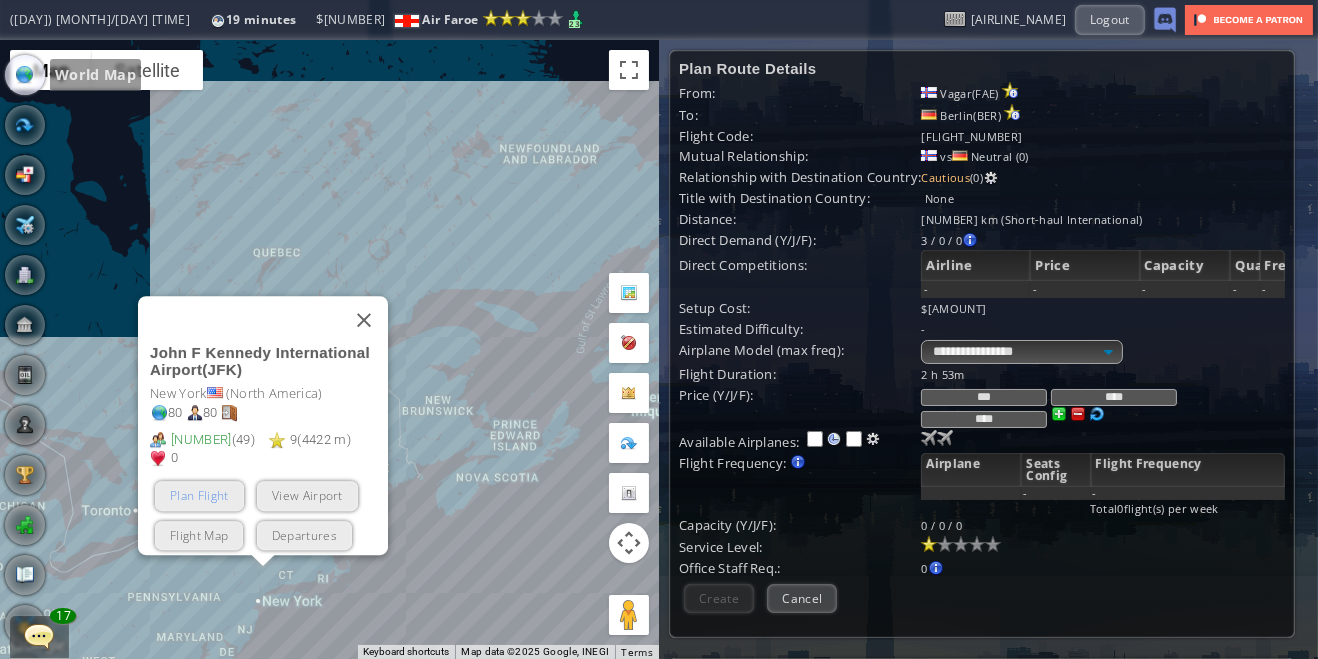 click on "Plan Flight" at bounding box center [199, 495] 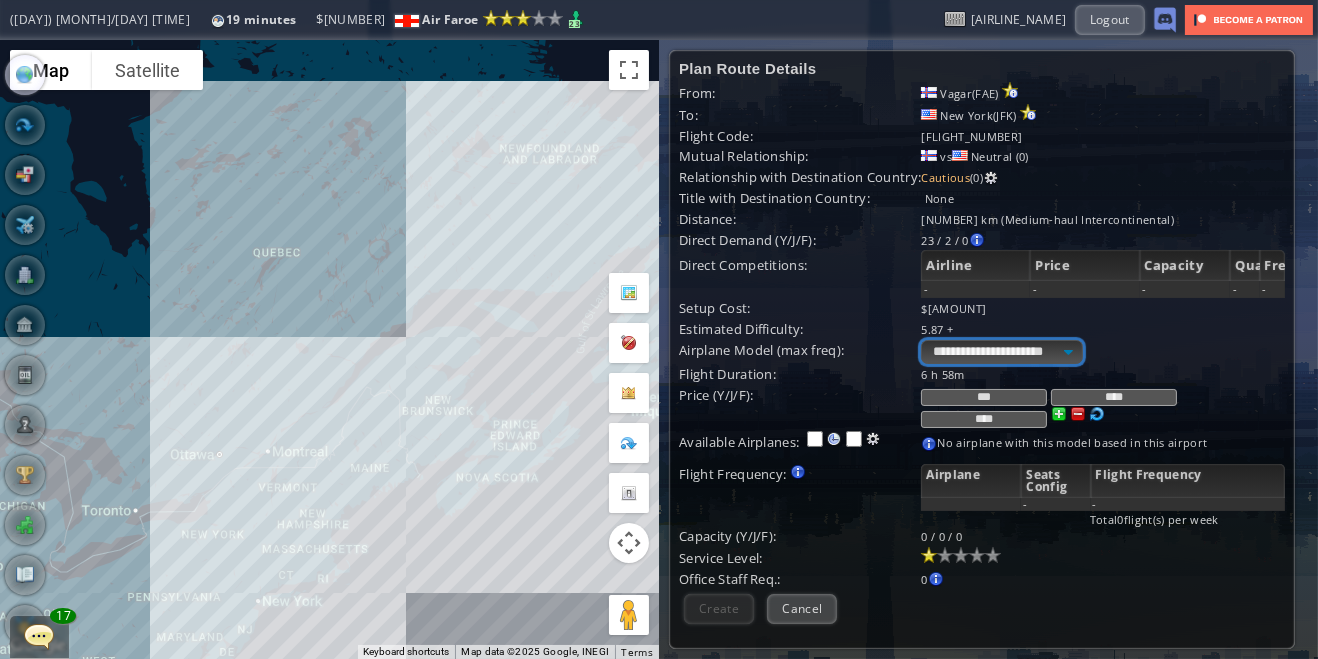 click on "**********" at bounding box center (1001, 352) 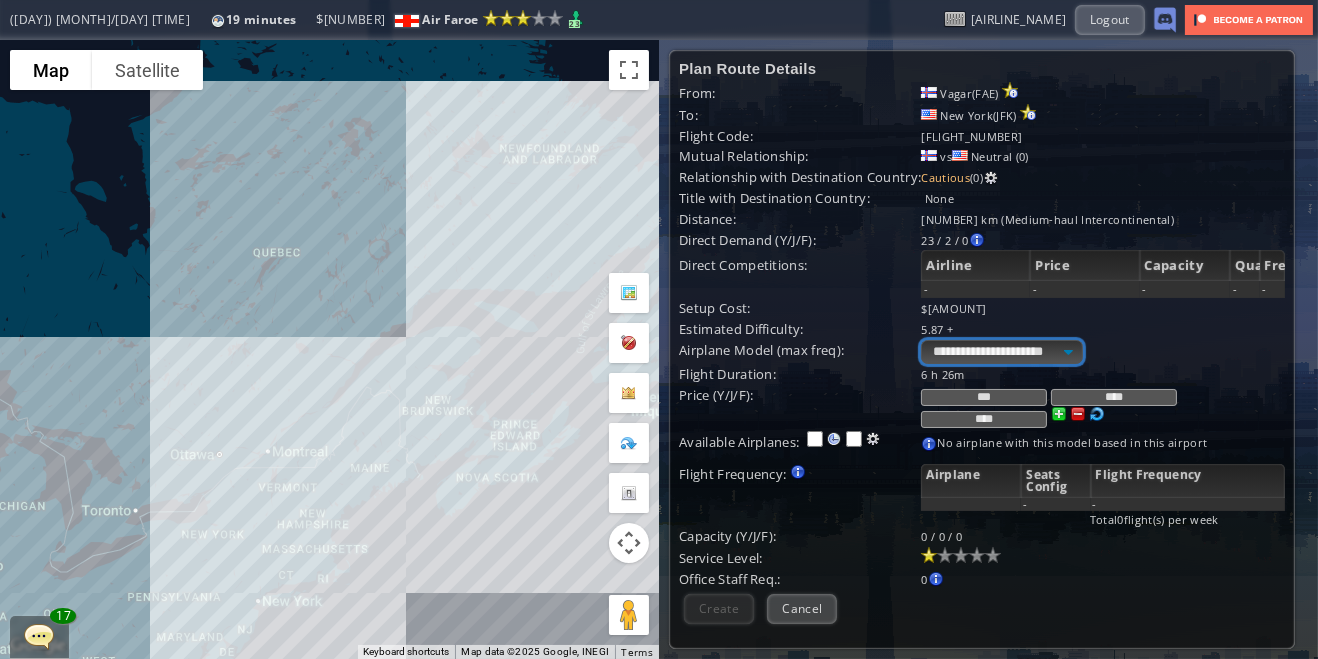 click on "**********" at bounding box center [1001, 352] 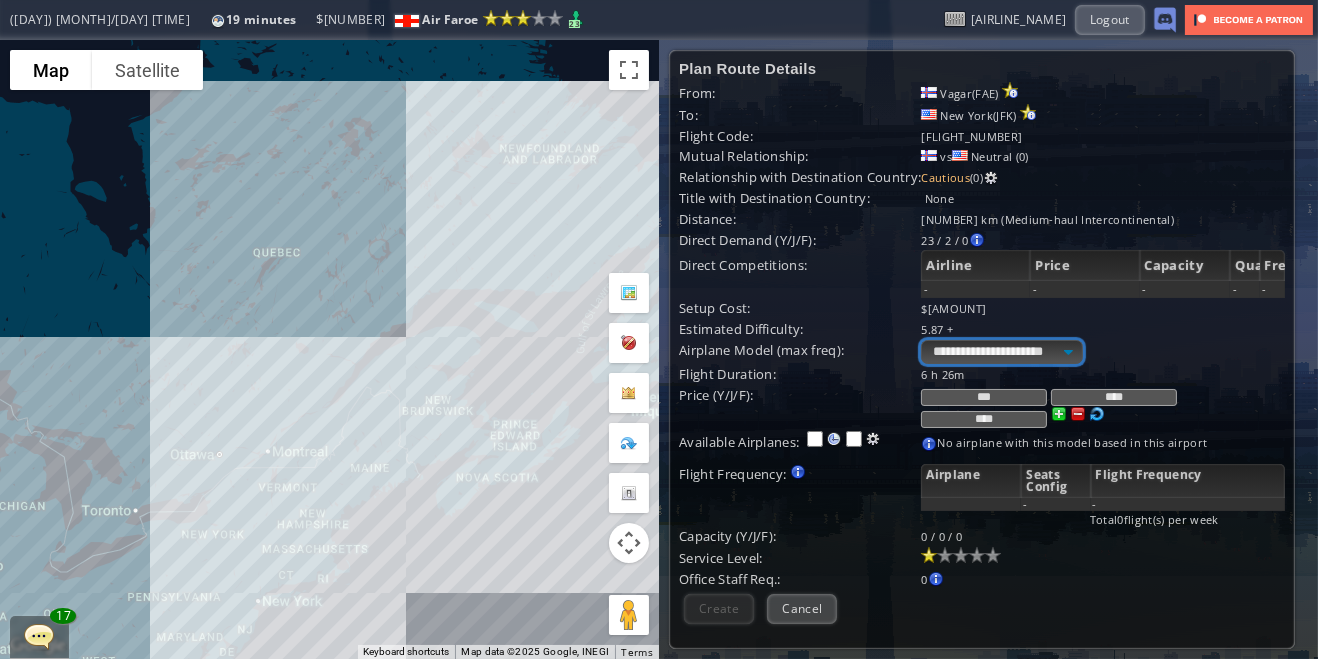 click on "**********" at bounding box center (1001, 352) 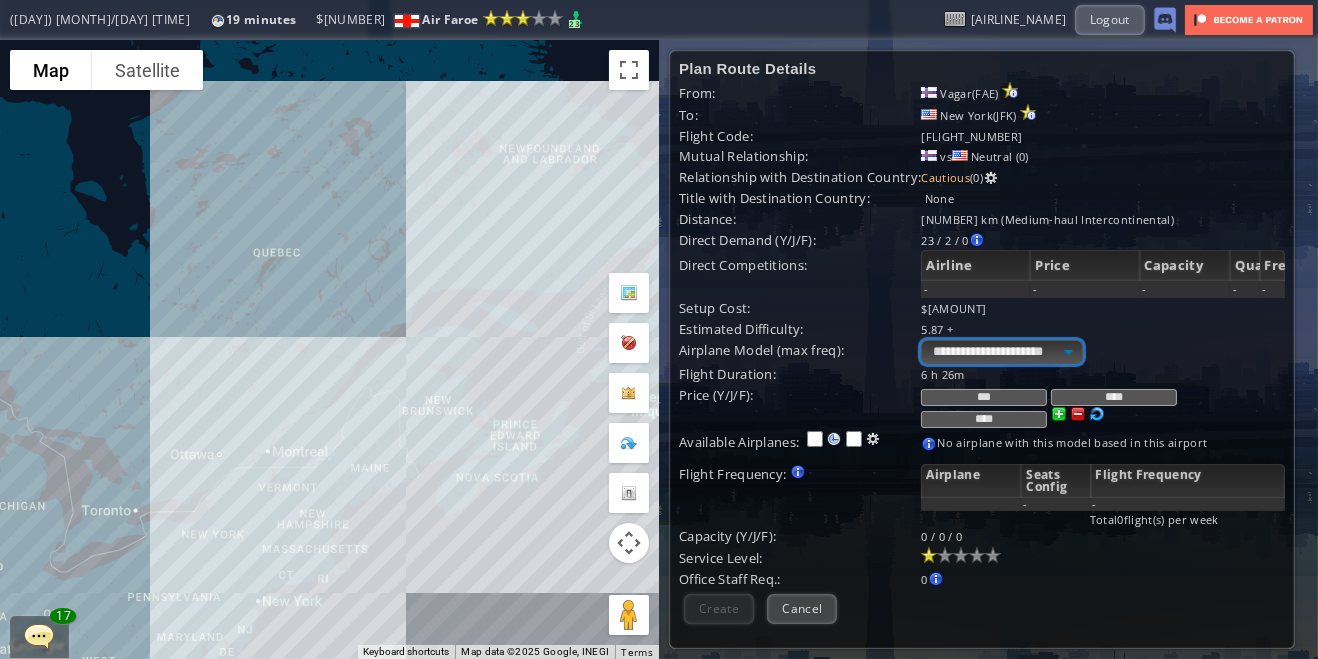 select on "*" 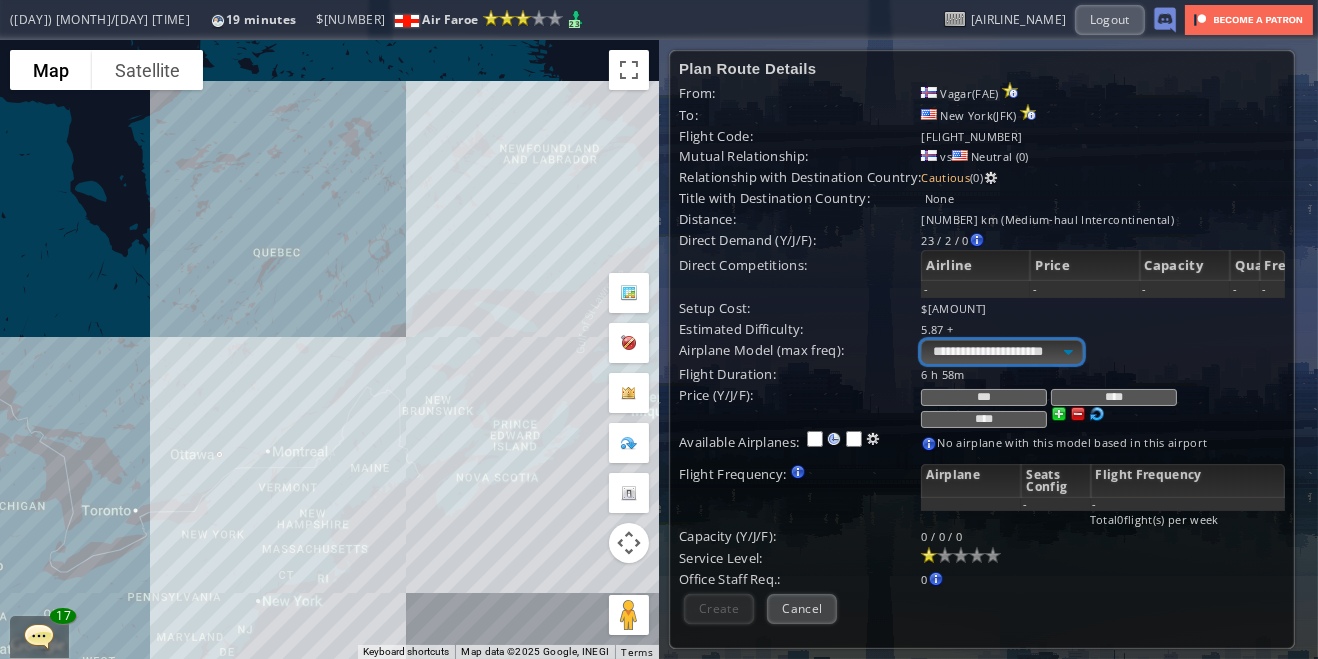 click on "**********" at bounding box center (1001, 352) 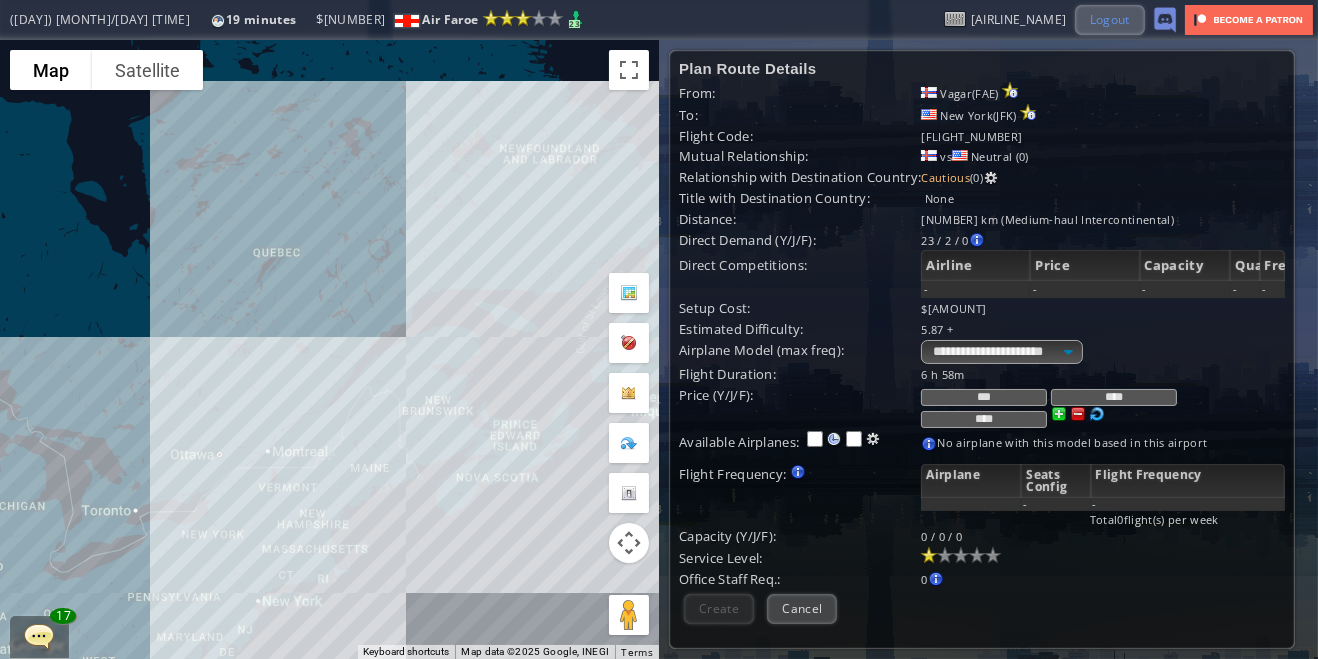 click on "Logout" at bounding box center (1110, 19) 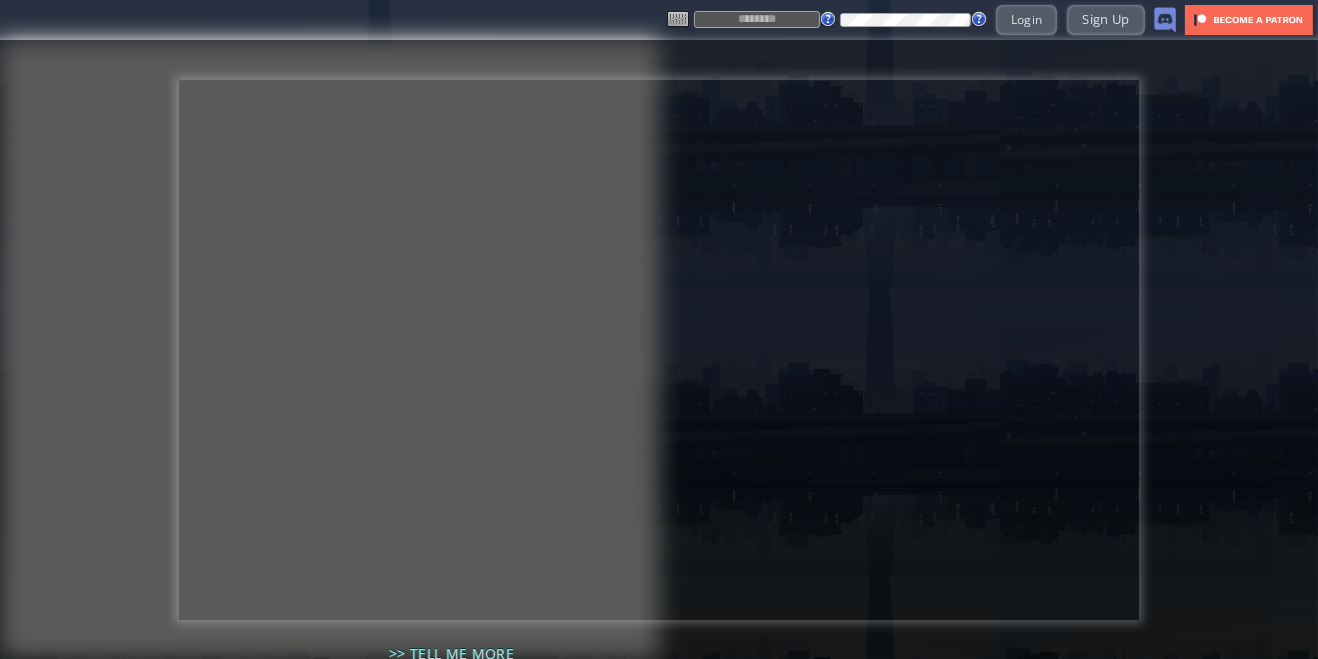 click at bounding box center [757, 19] 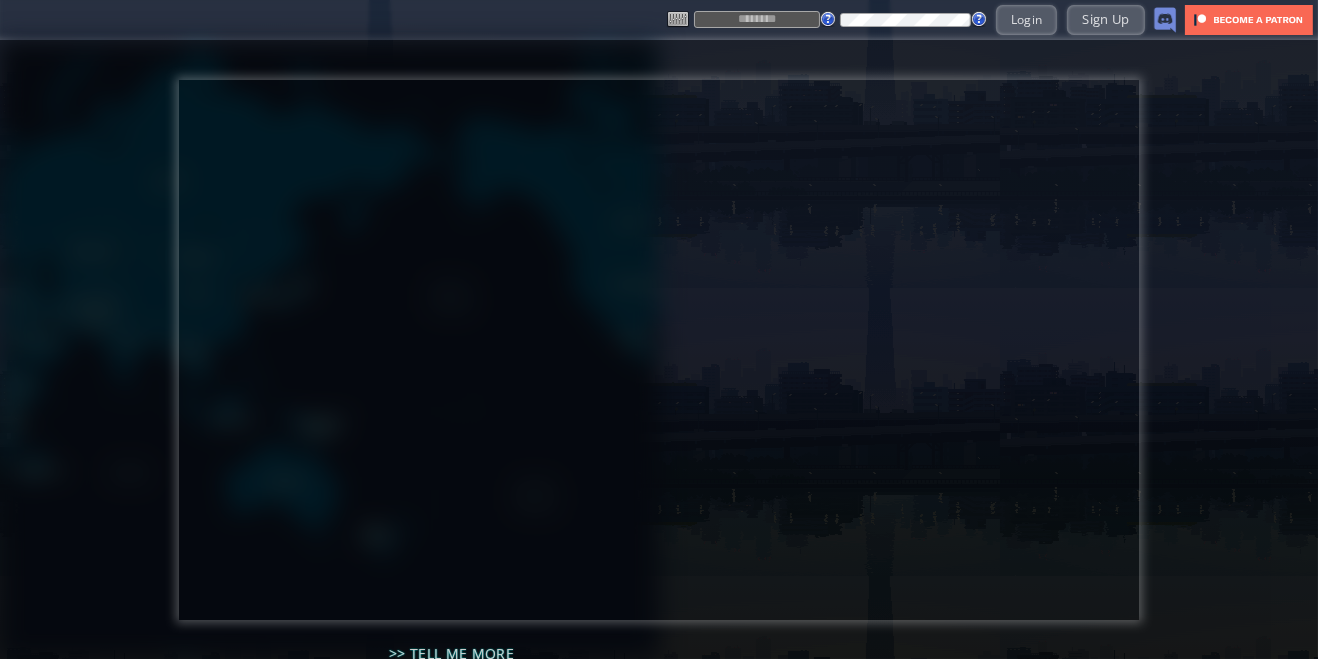 click at bounding box center (757, 19) 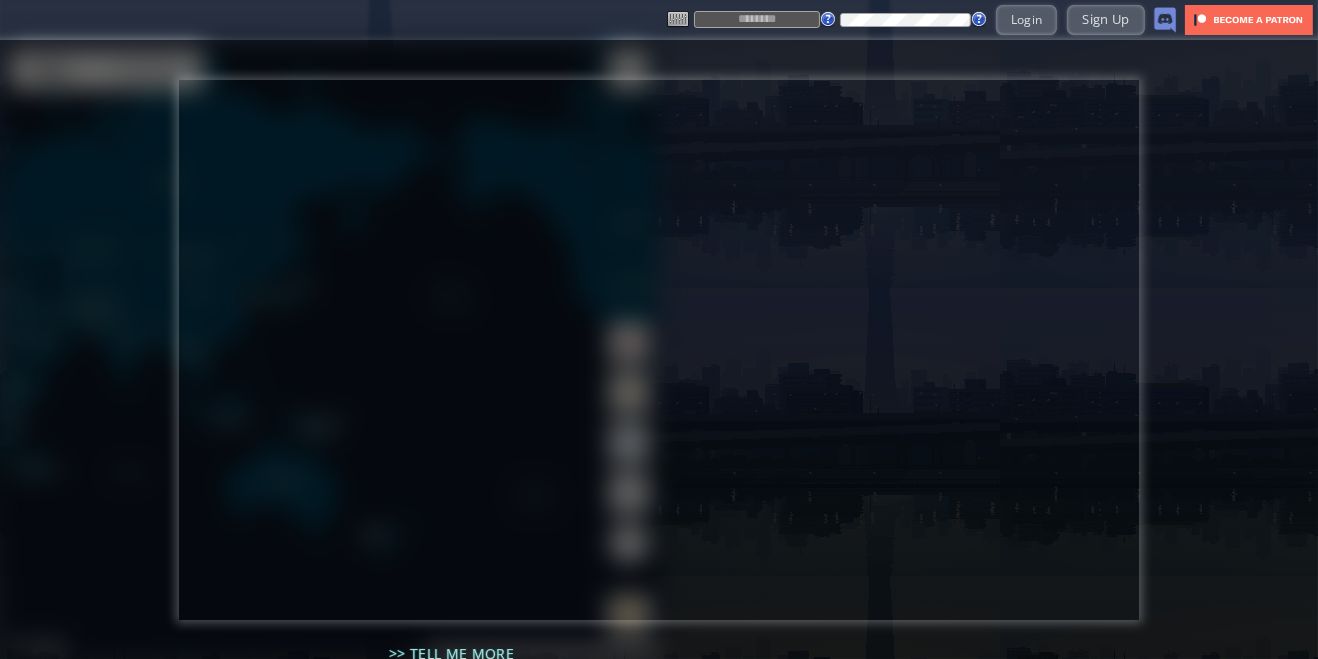 type on "**********" 